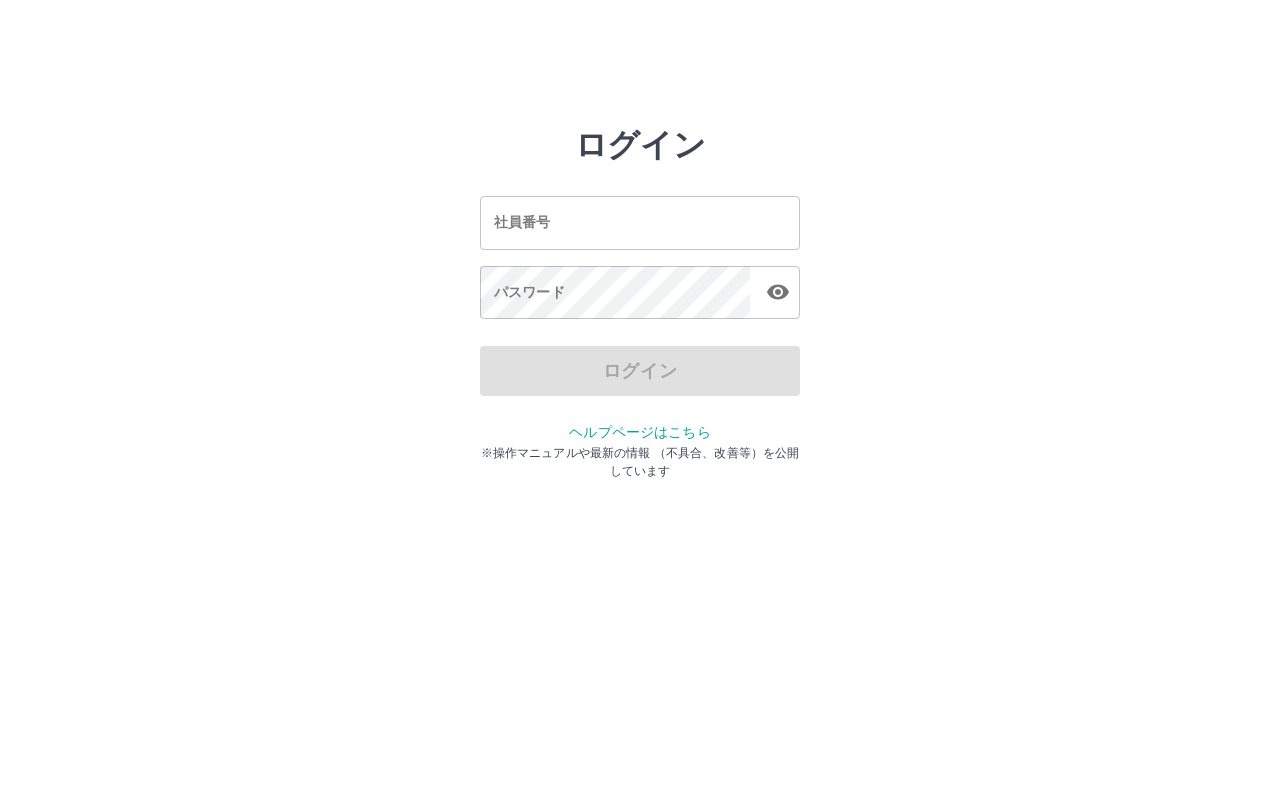 scroll, scrollTop: 0, scrollLeft: 0, axis: both 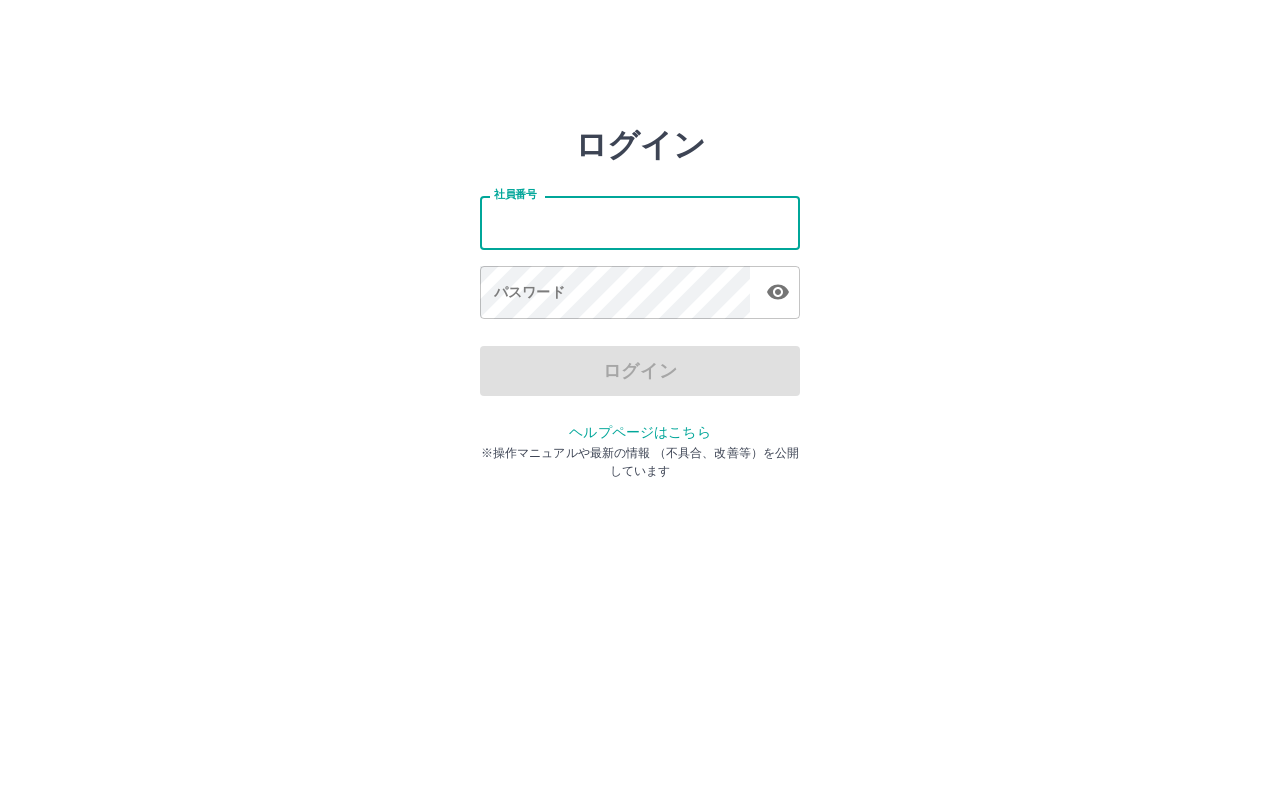 click on "社員番号" at bounding box center [640, 222] 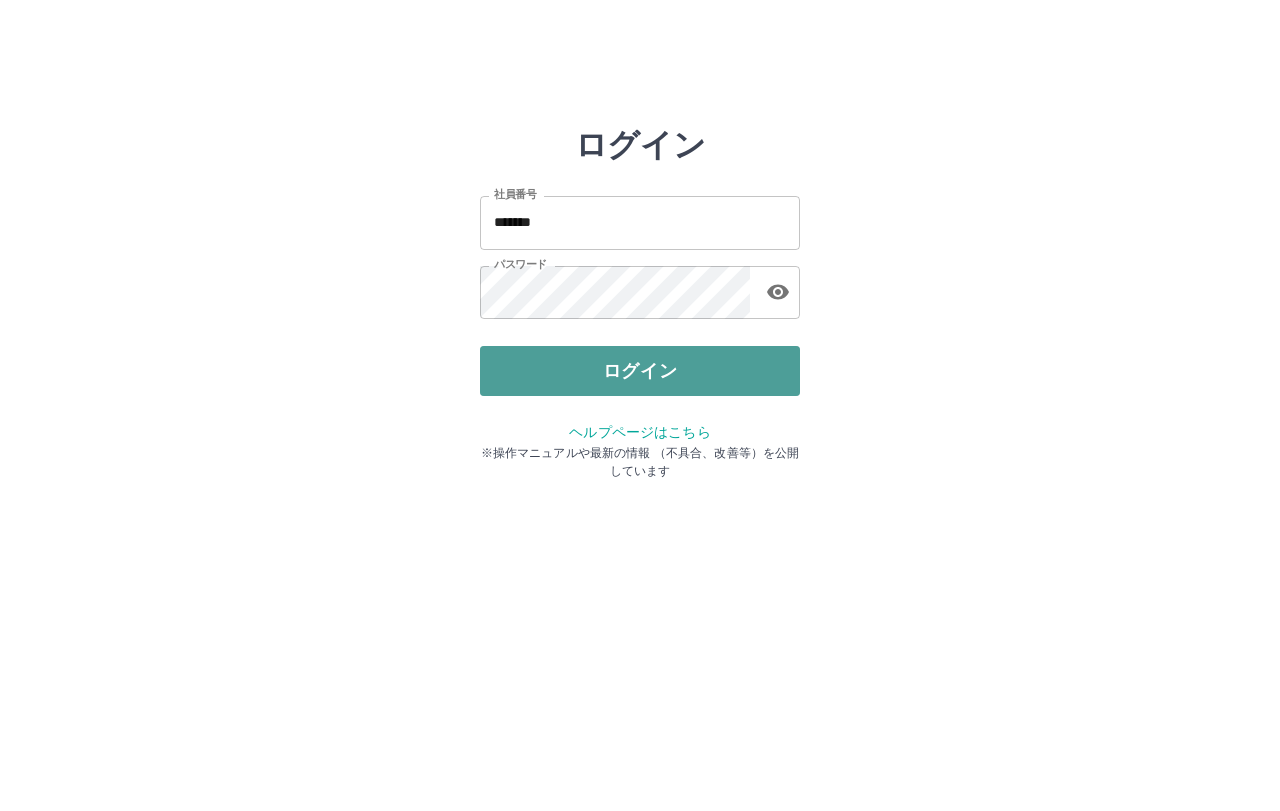 click on "ログイン" at bounding box center (640, 371) 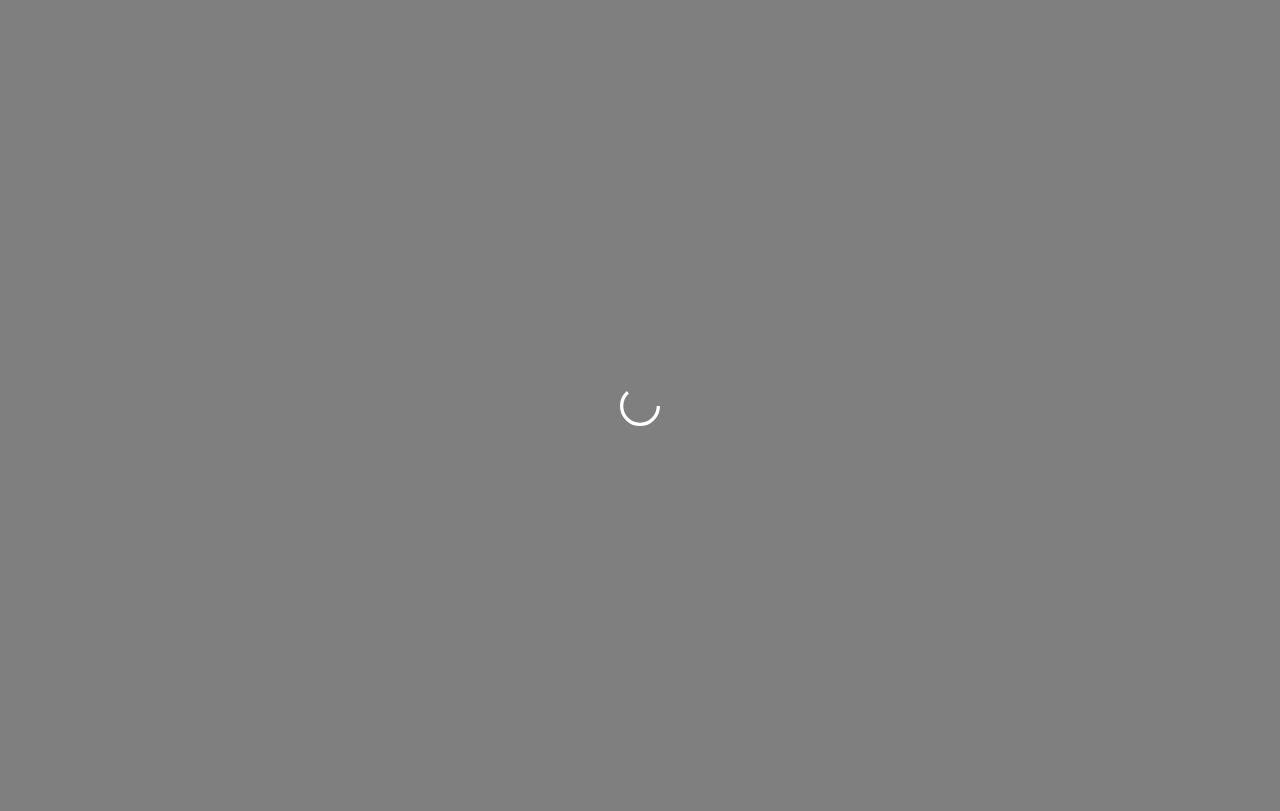 scroll, scrollTop: 0, scrollLeft: 0, axis: both 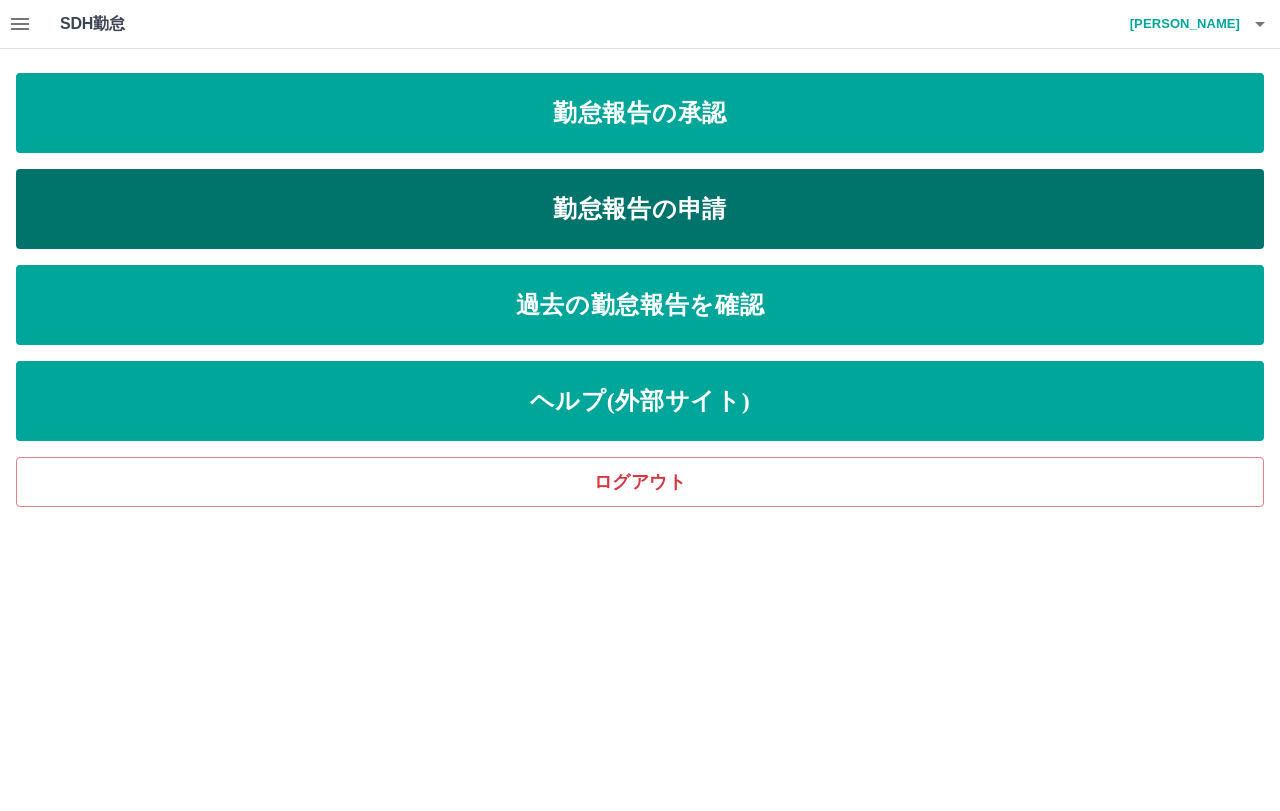 click on "勤怠報告の申請" at bounding box center (640, 209) 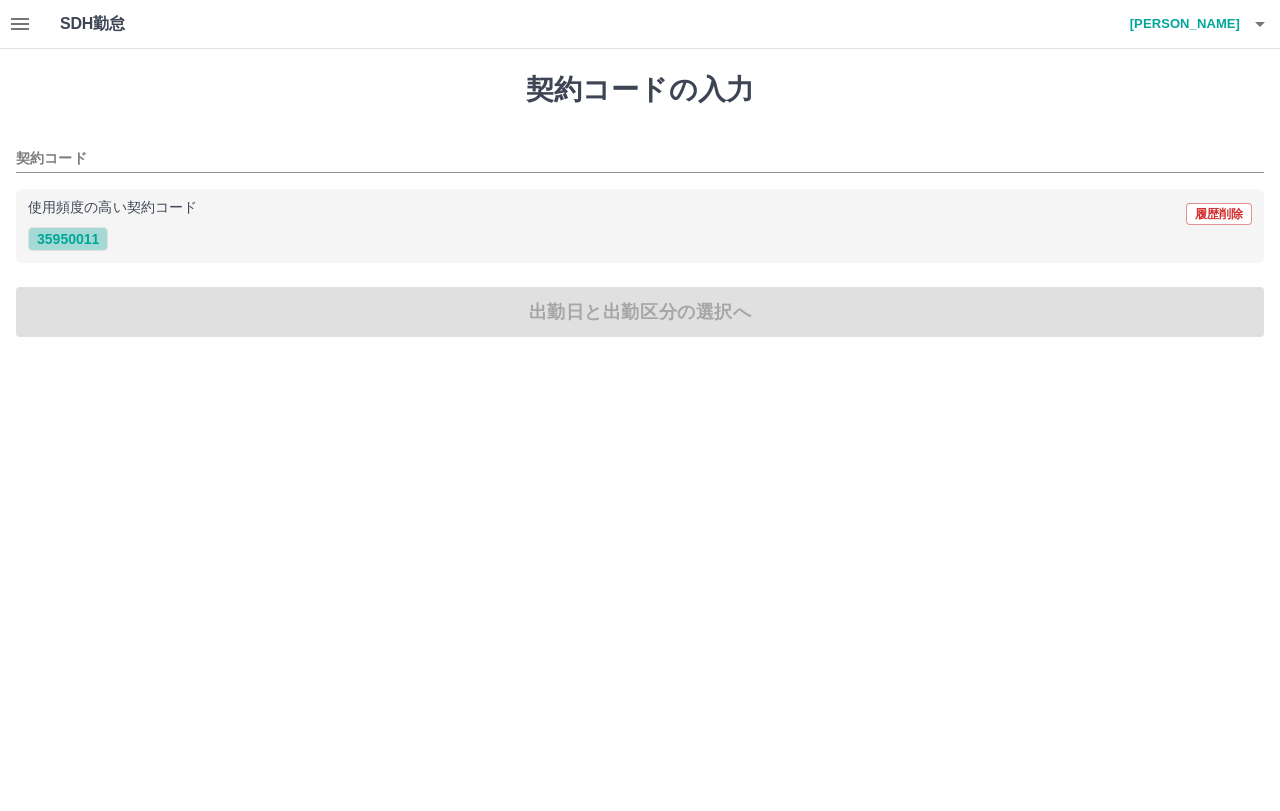 click on "35950011" at bounding box center [68, 239] 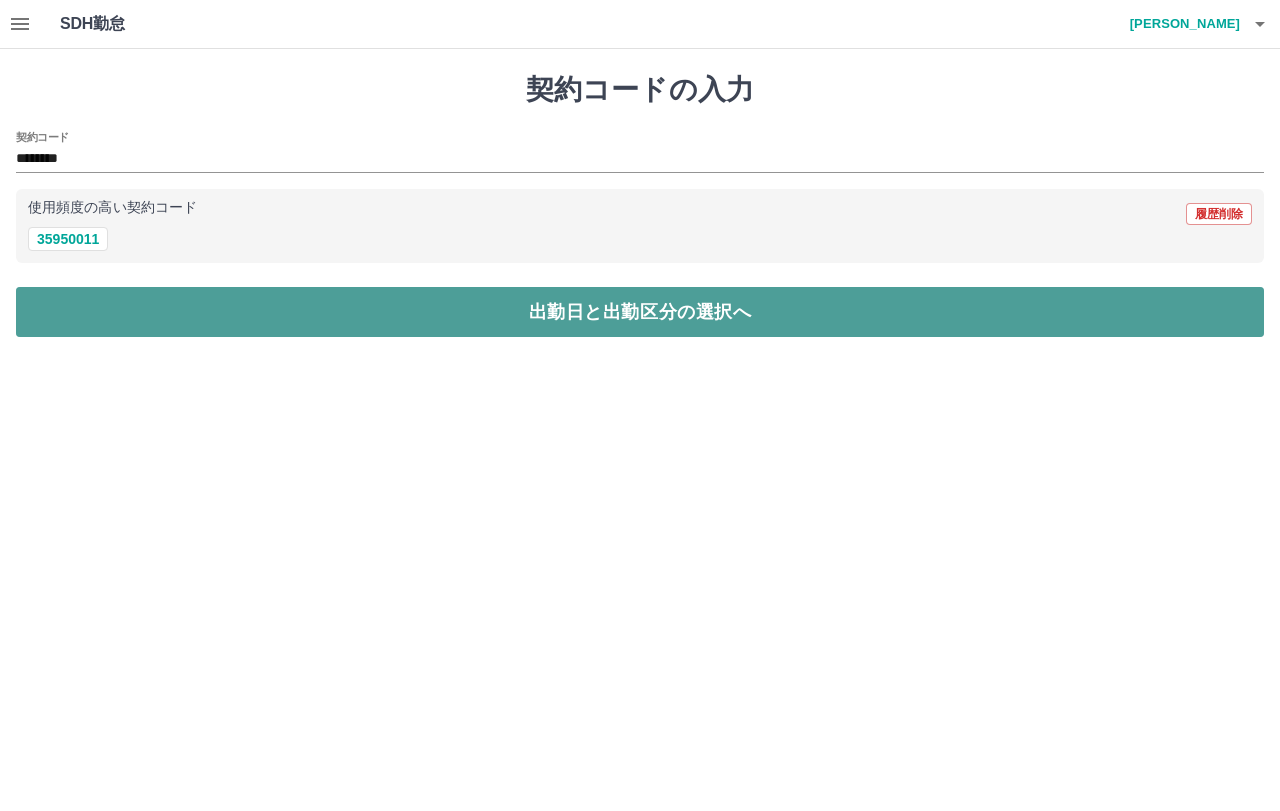 click on "出勤日と出勤区分の選択へ" at bounding box center (640, 312) 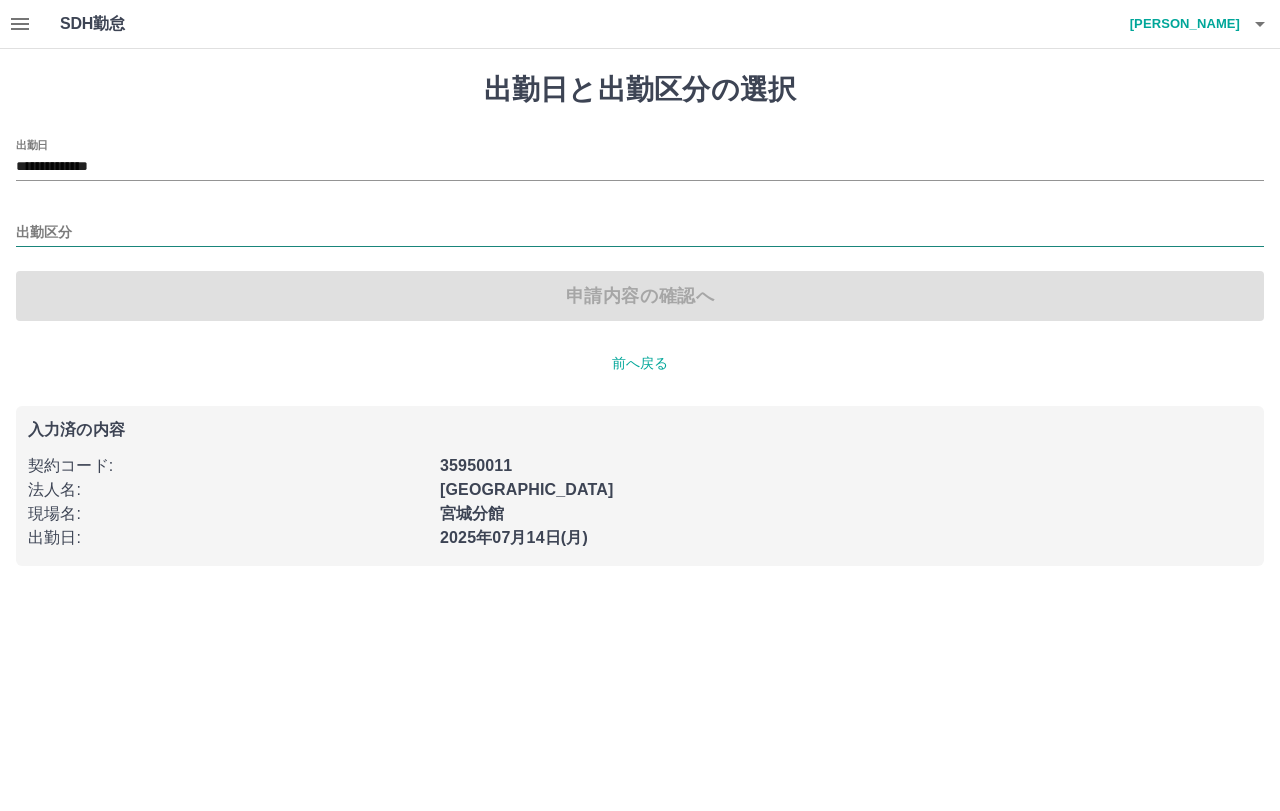 click on "出勤区分" at bounding box center [640, 233] 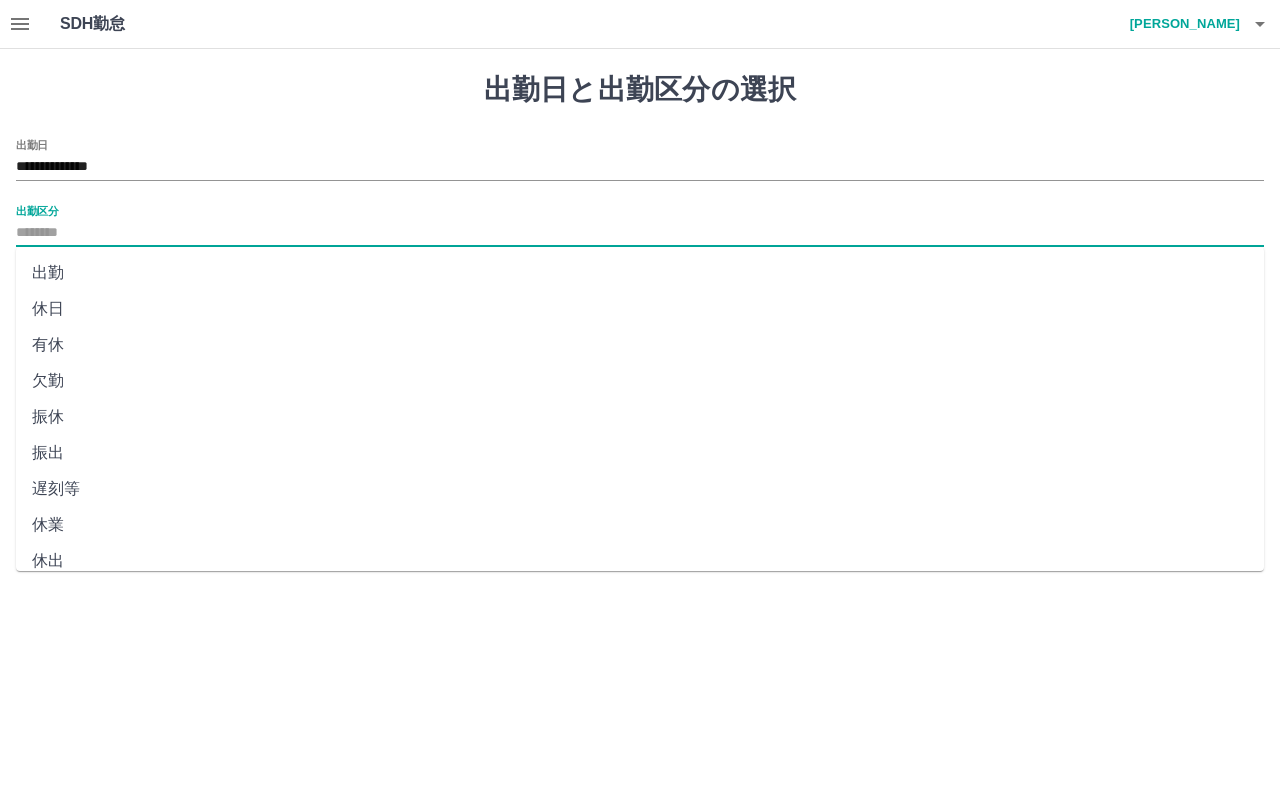 click on "出勤" at bounding box center [640, 273] 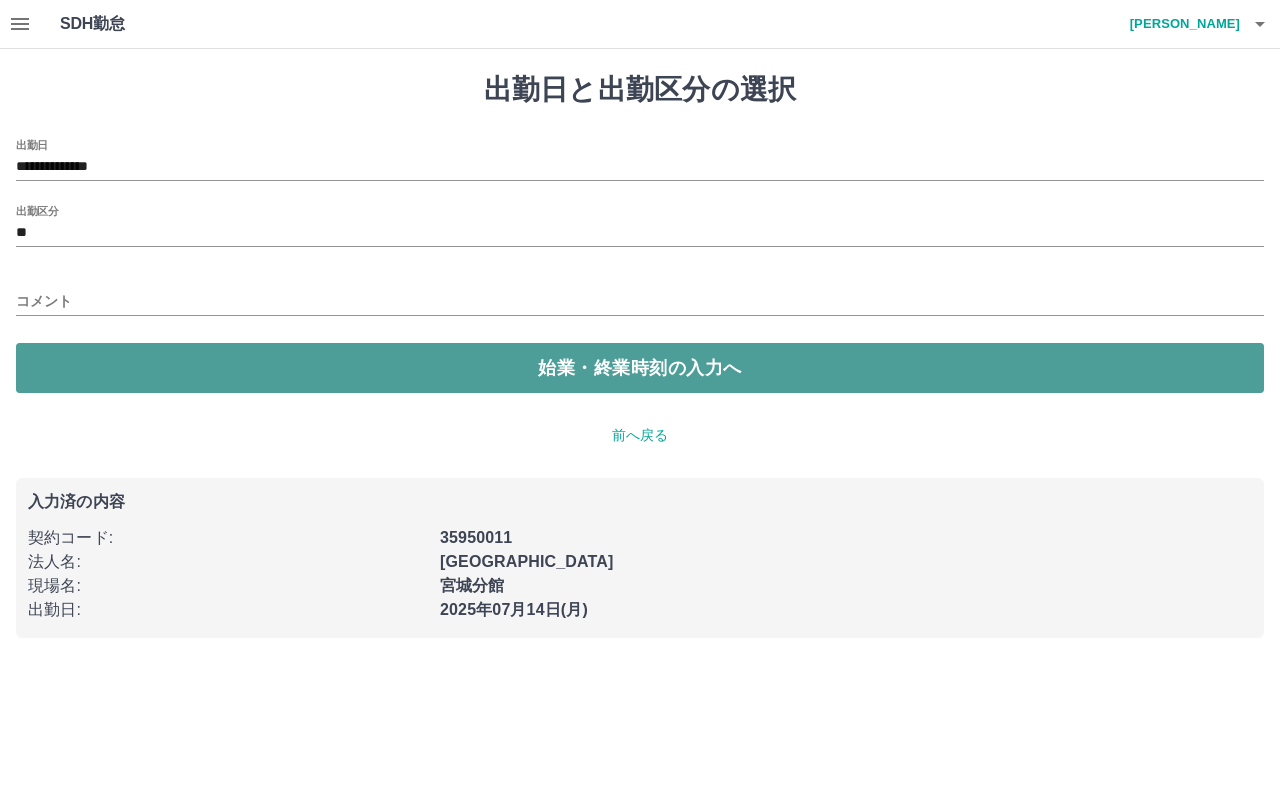 click on "始業・終業時刻の入力へ" at bounding box center (640, 368) 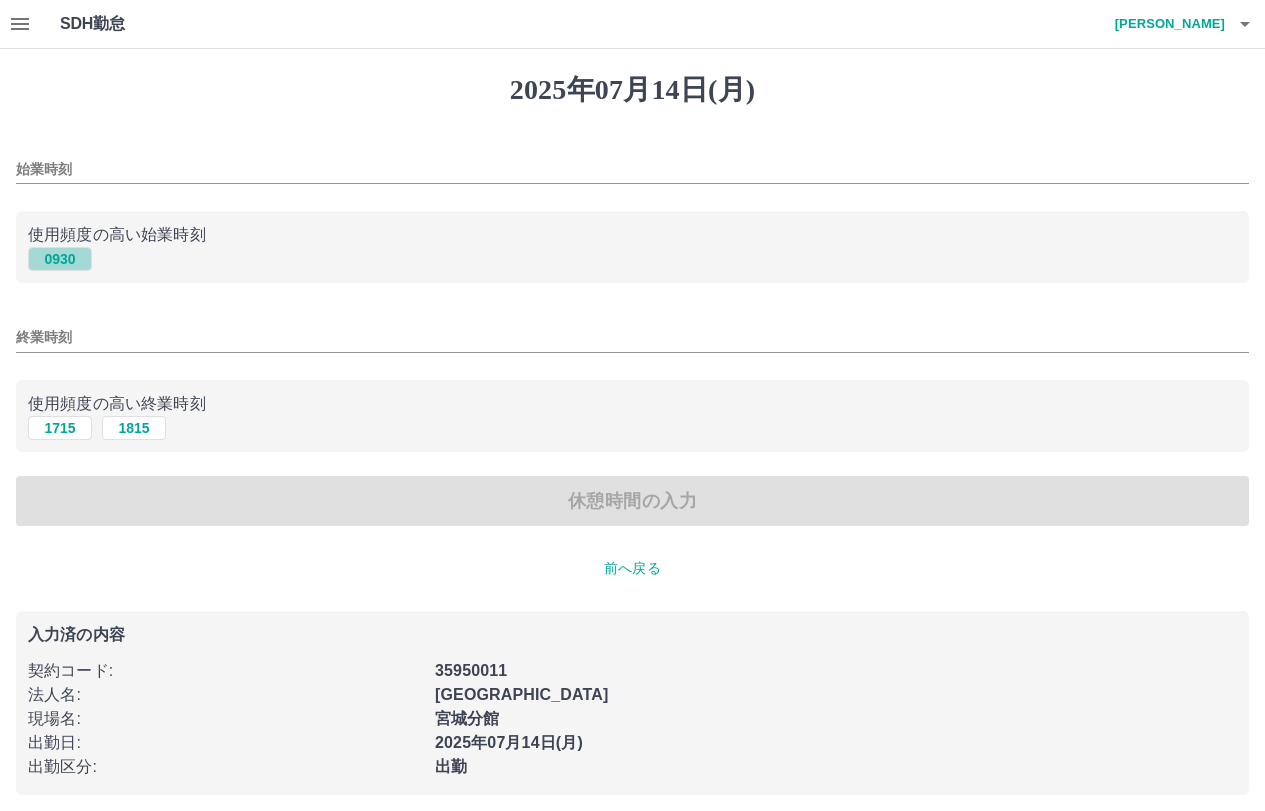 click on "0930" at bounding box center (60, 259) 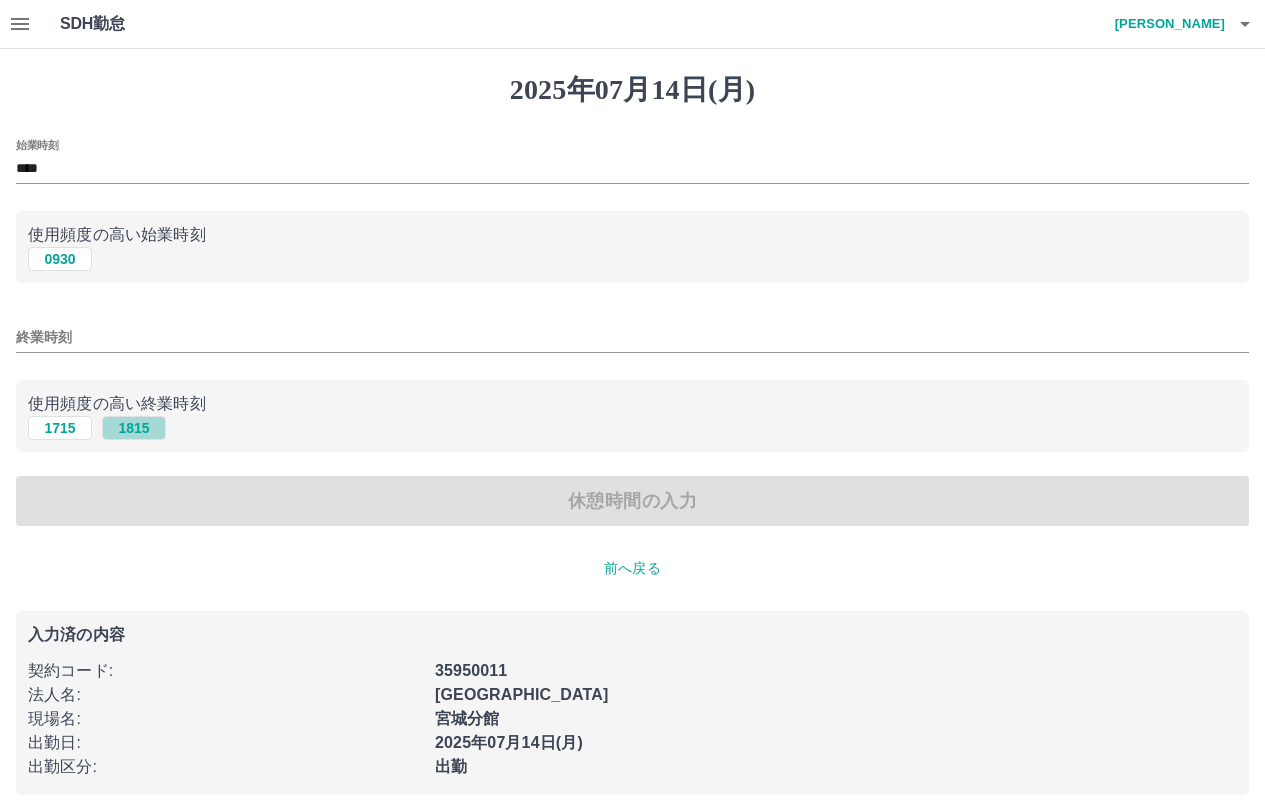 click on "1815" at bounding box center [134, 428] 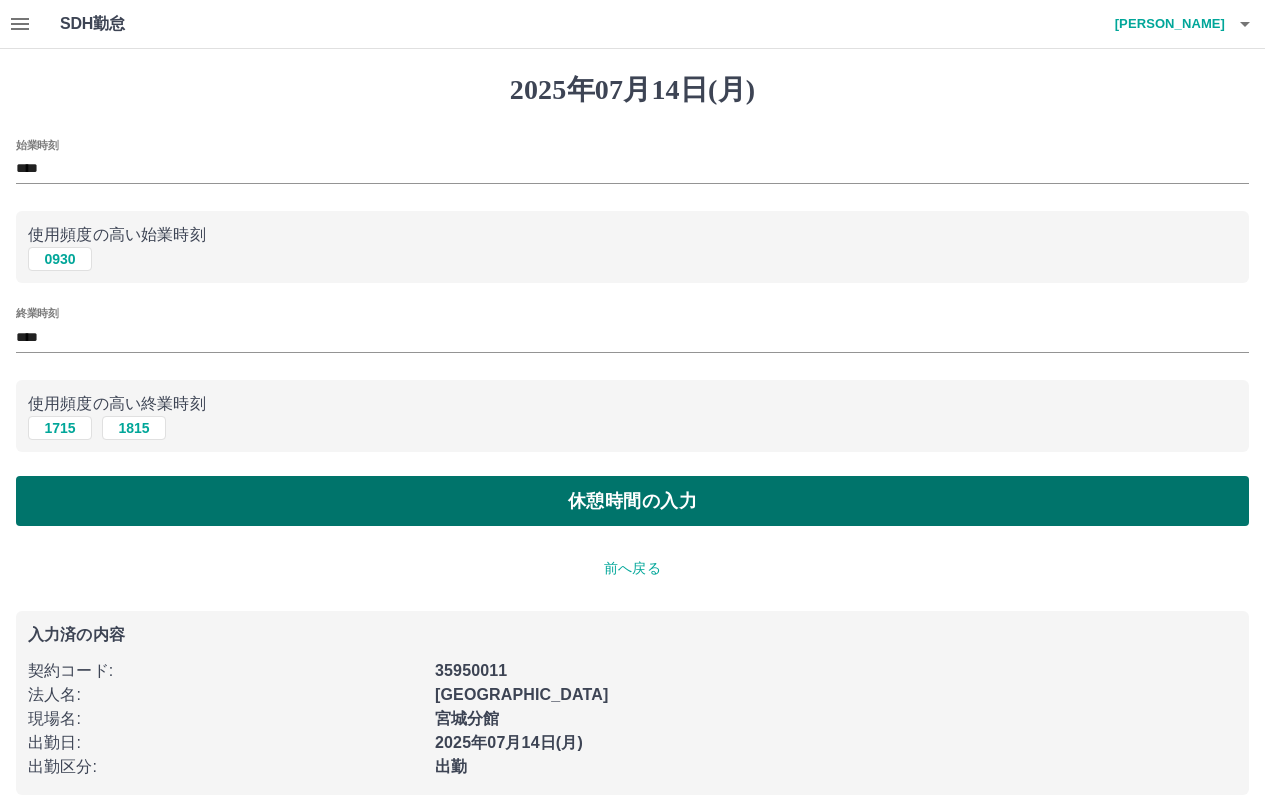 click on "休憩時間の入力" at bounding box center [632, 501] 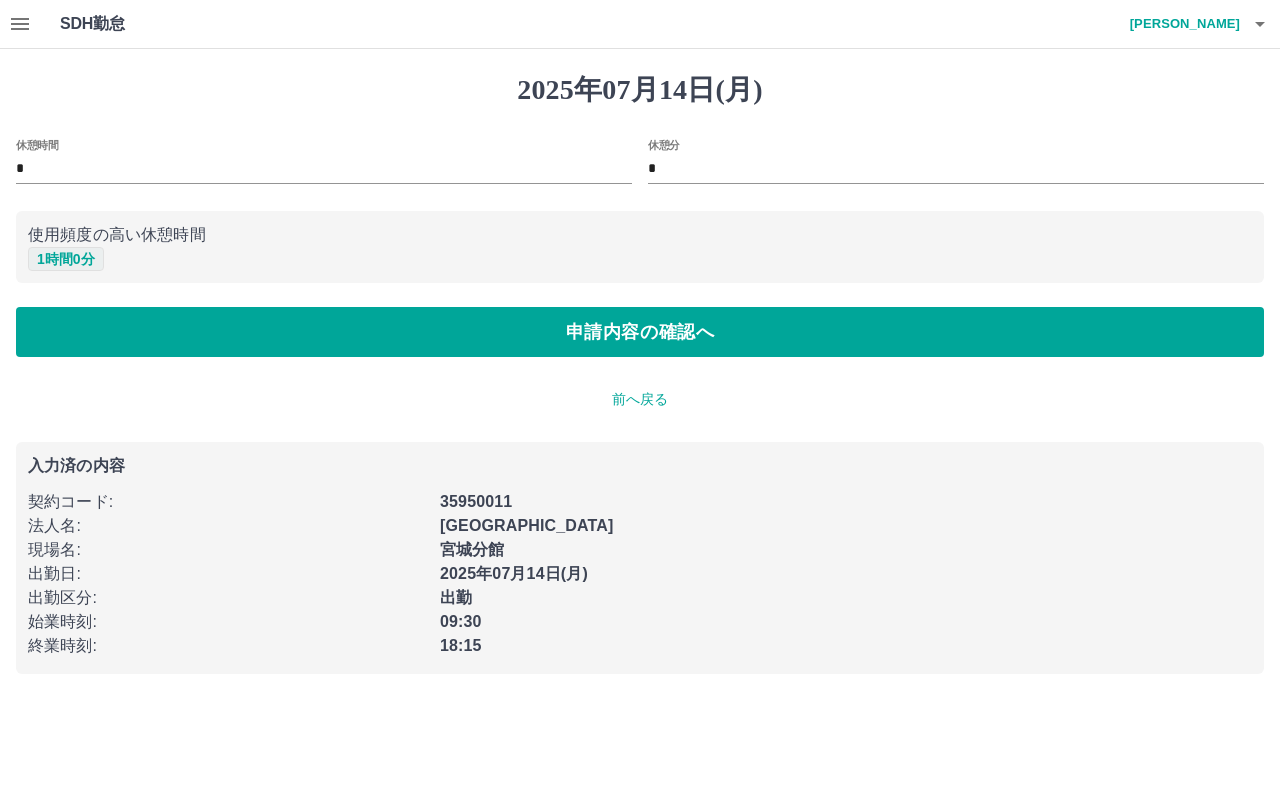 click on "1 時間 0 分" at bounding box center (66, 259) 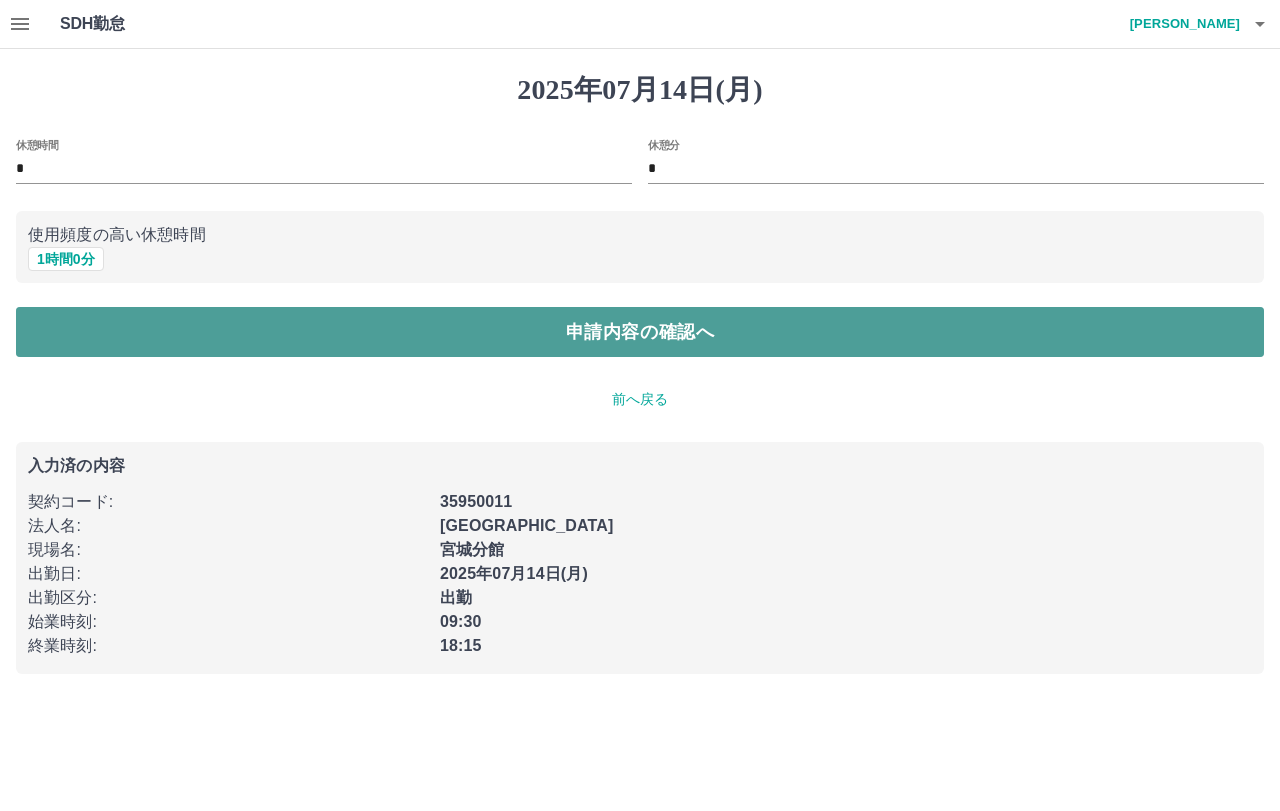 click on "申請内容の確認へ" at bounding box center [640, 332] 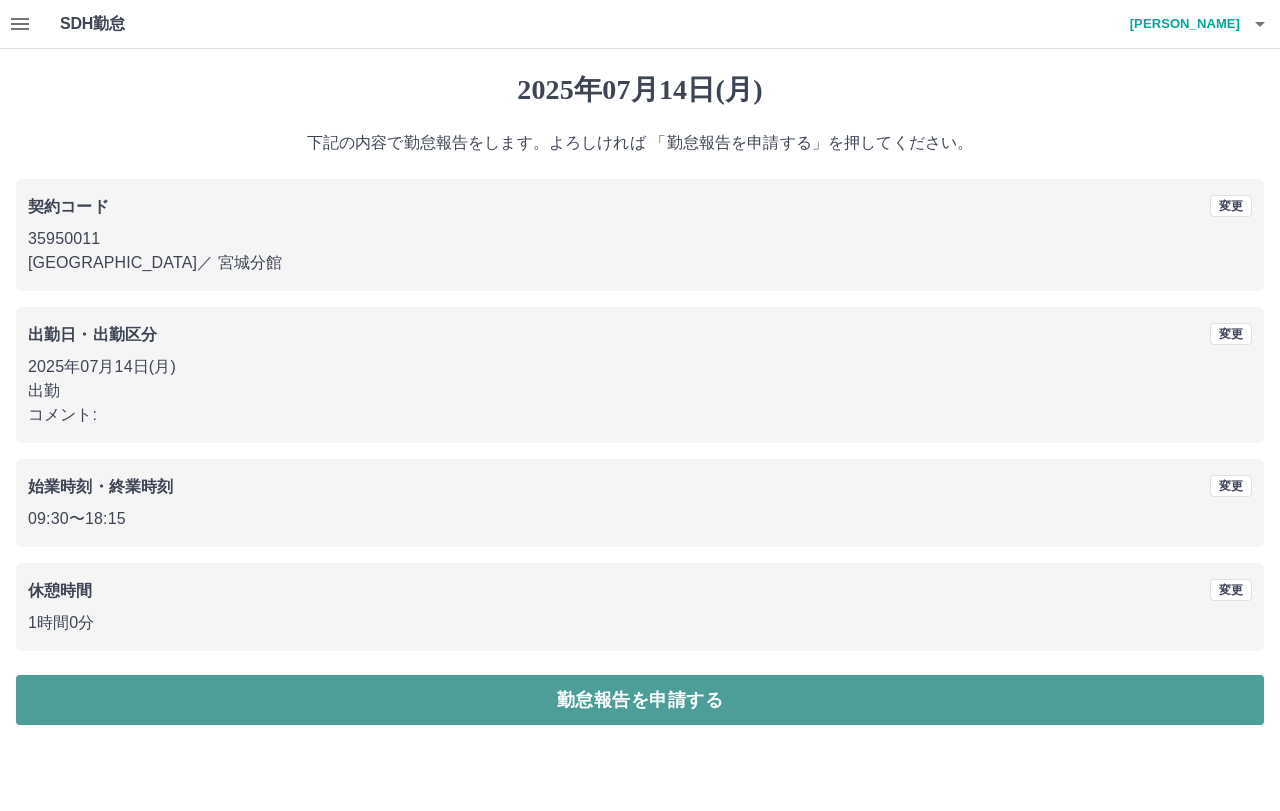 click on "勤怠報告を申請する" at bounding box center [640, 700] 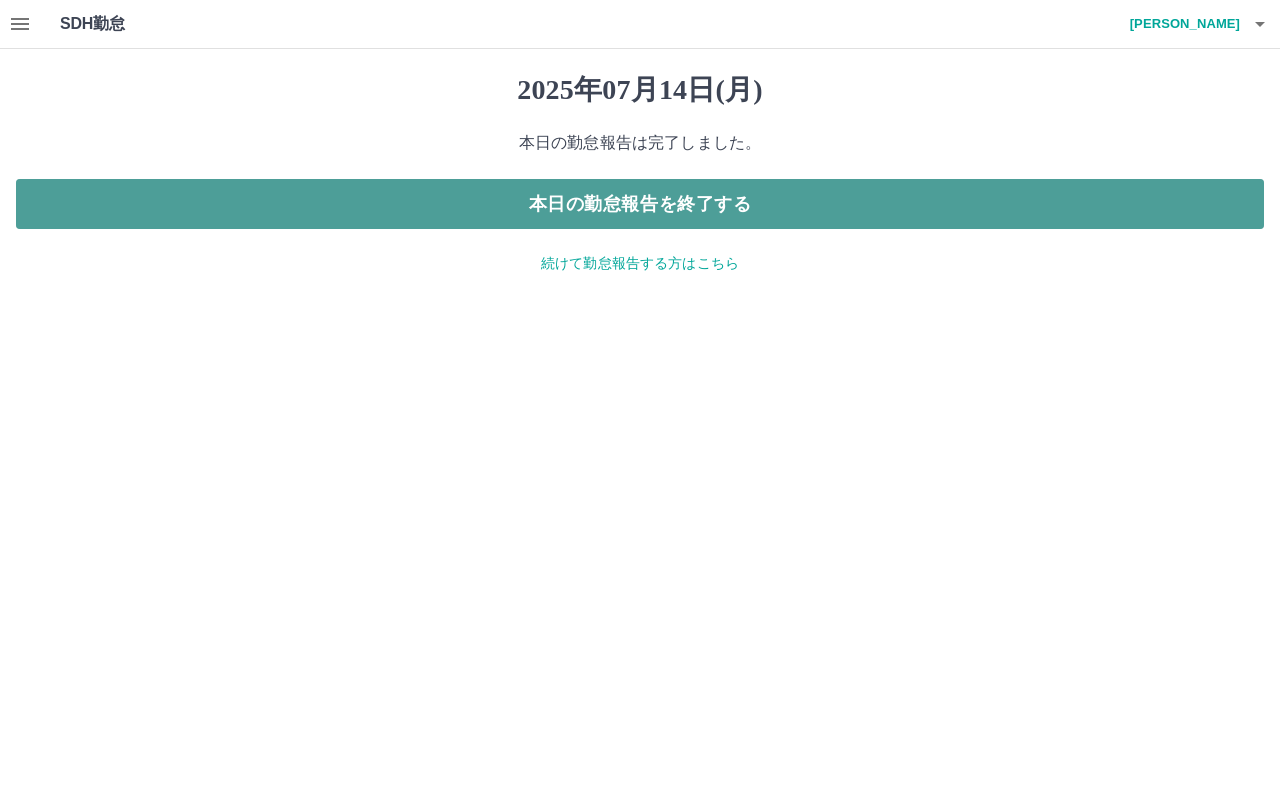 click on "本日の勤怠報告を終了する" at bounding box center [640, 204] 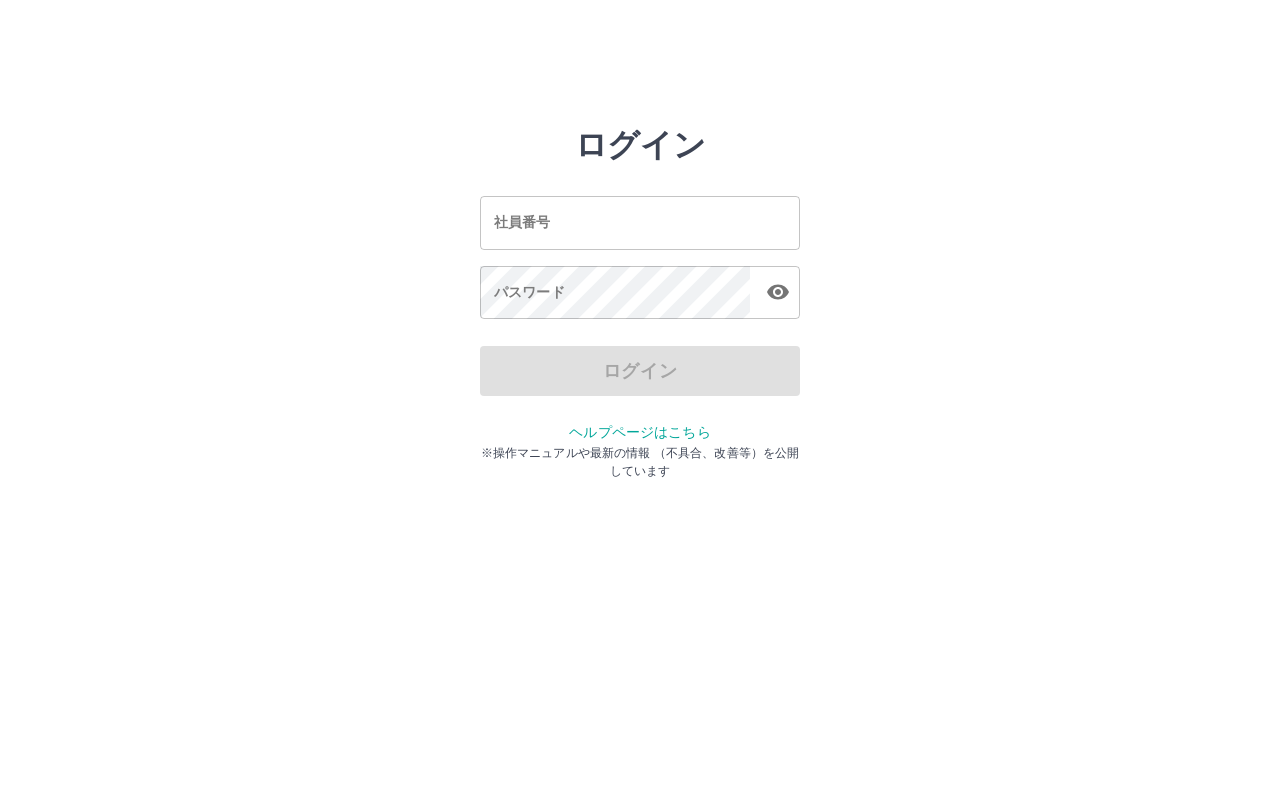 scroll, scrollTop: 0, scrollLeft: 0, axis: both 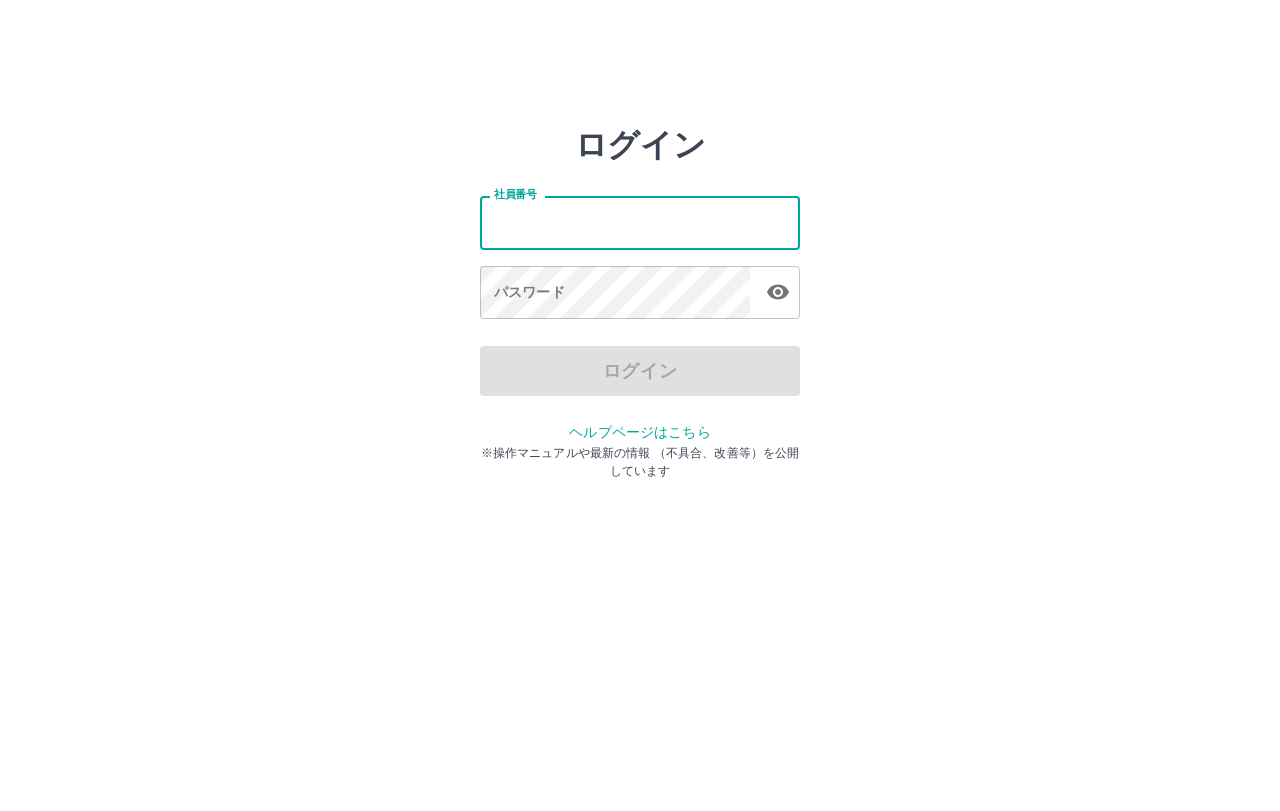 drag, startPoint x: 0, startPoint y: 0, endPoint x: 678, endPoint y: 205, distance: 708.3142 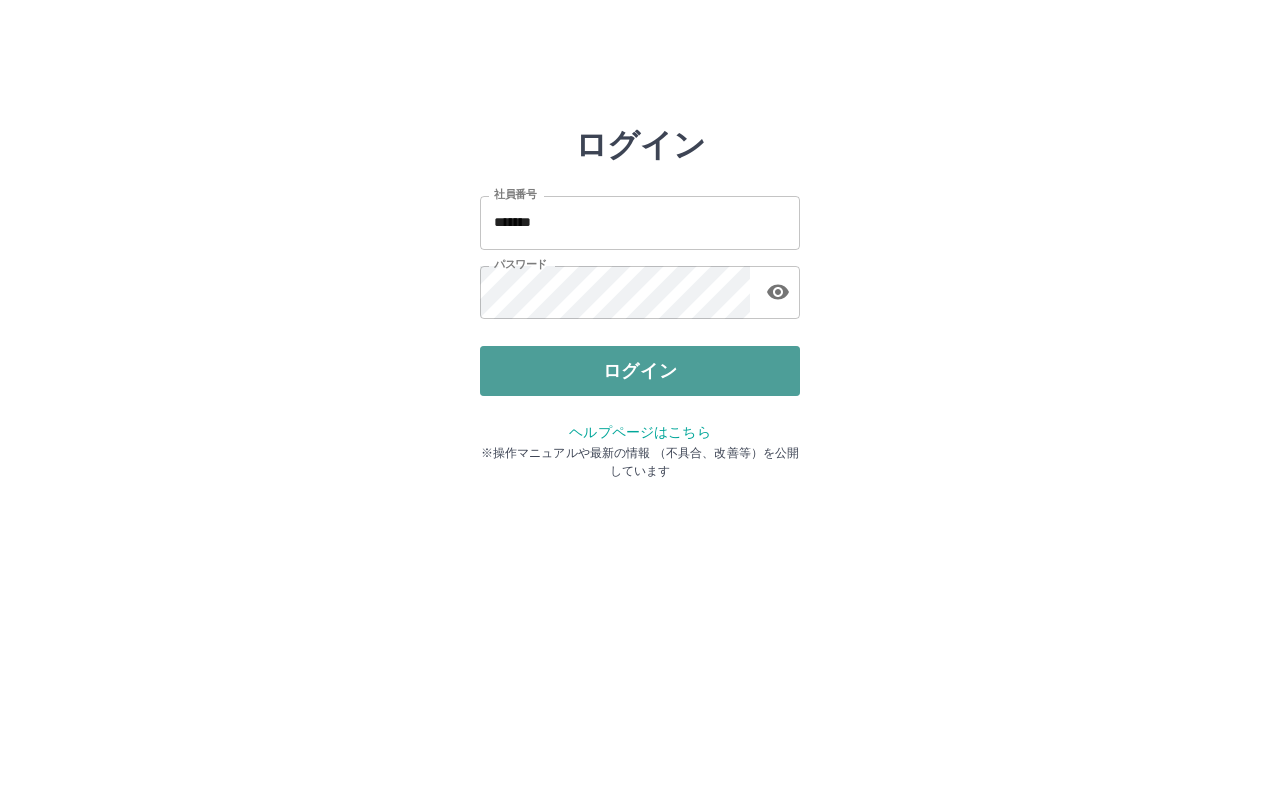click on "ログイン" at bounding box center (640, 371) 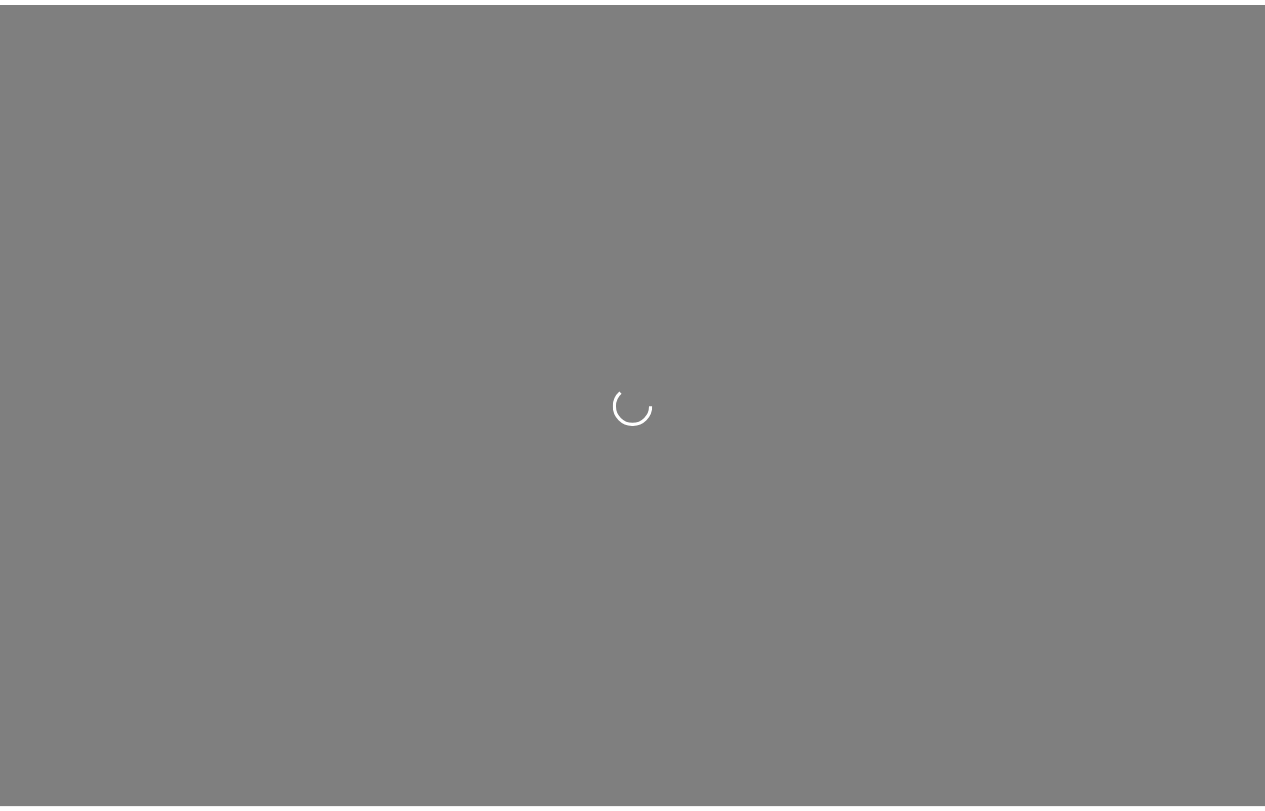 scroll, scrollTop: 0, scrollLeft: 0, axis: both 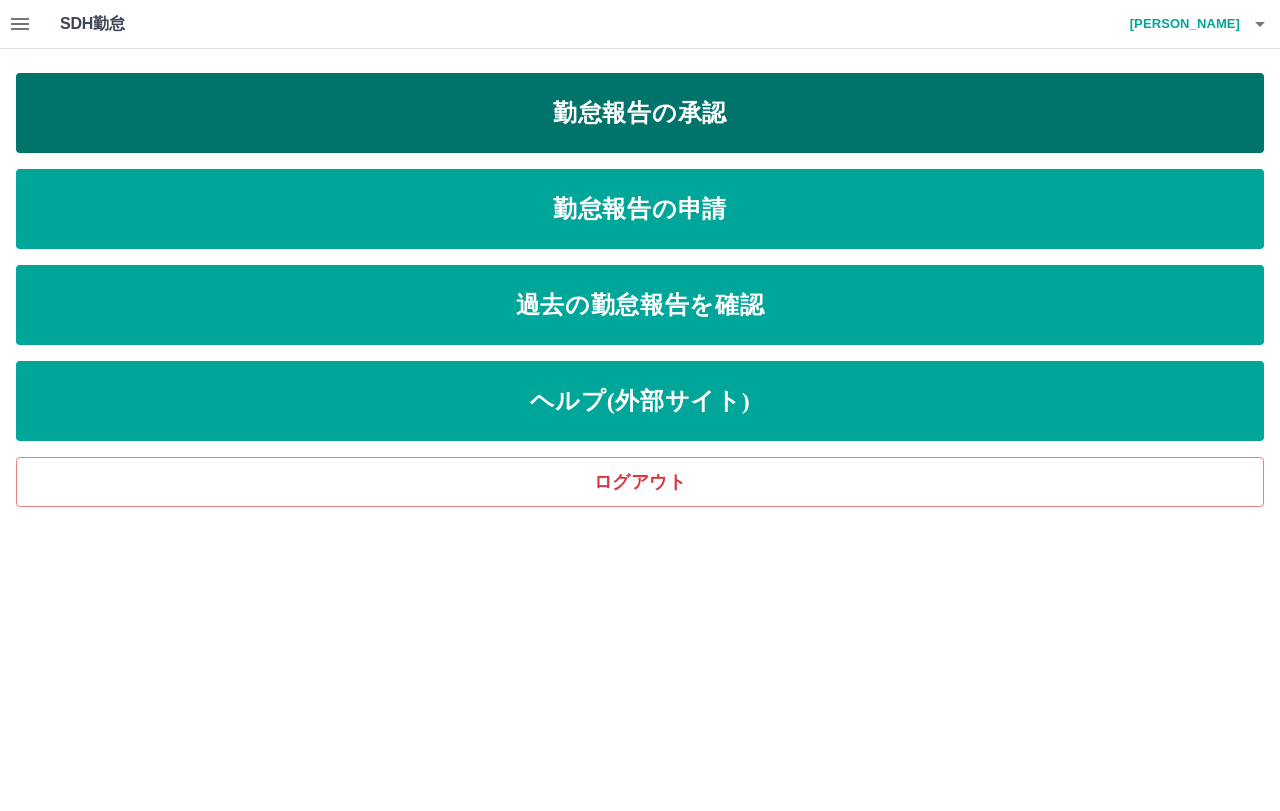 click on "勤怠報告の承認" at bounding box center [640, 113] 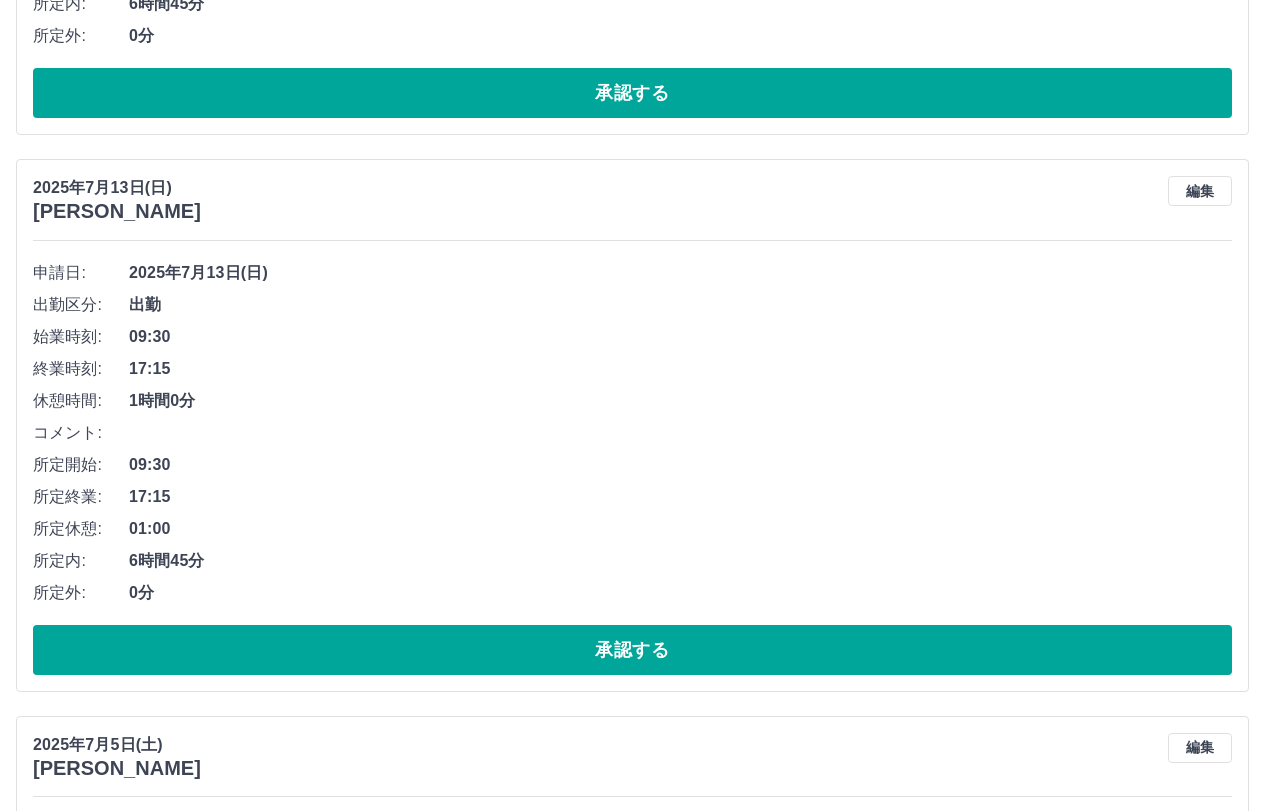 scroll, scrollTop: 1300, scrollLeft: 0, axis: vertical 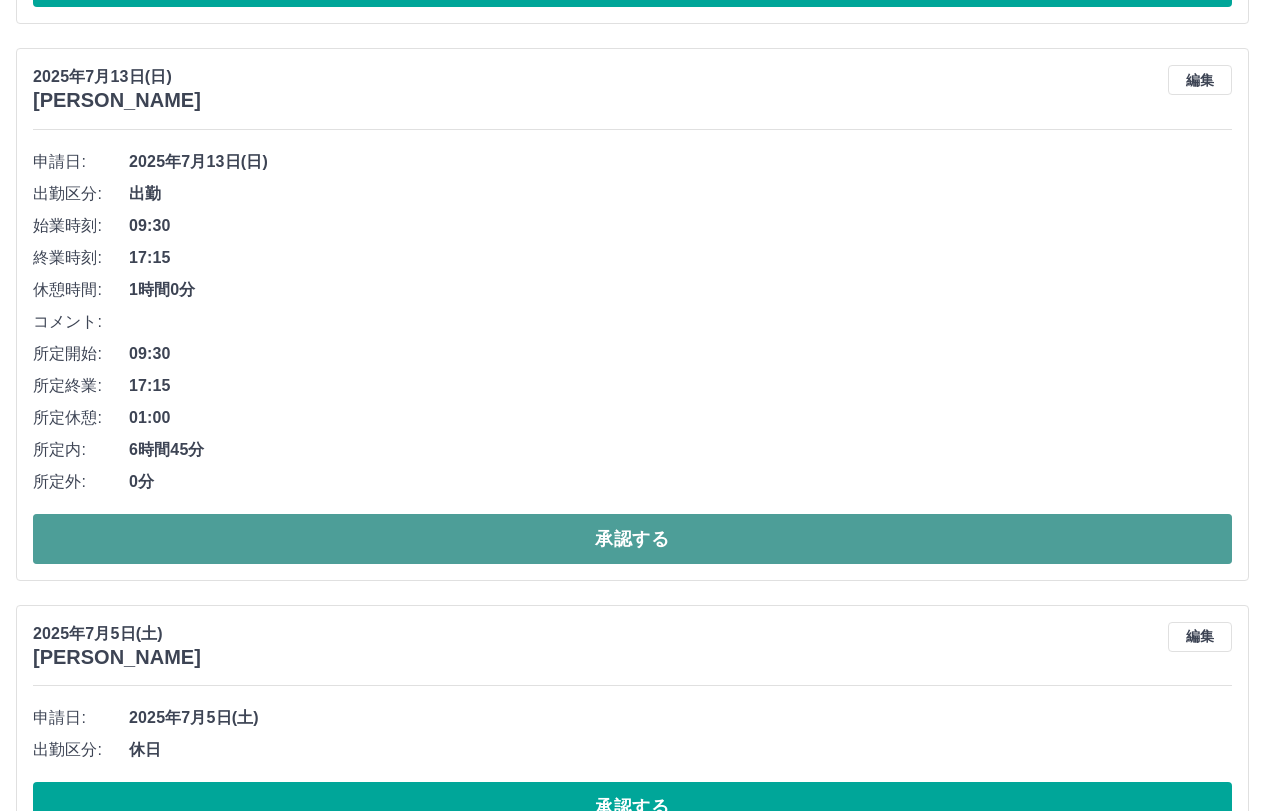 click on "承認する" at bounding box center (632, 539) 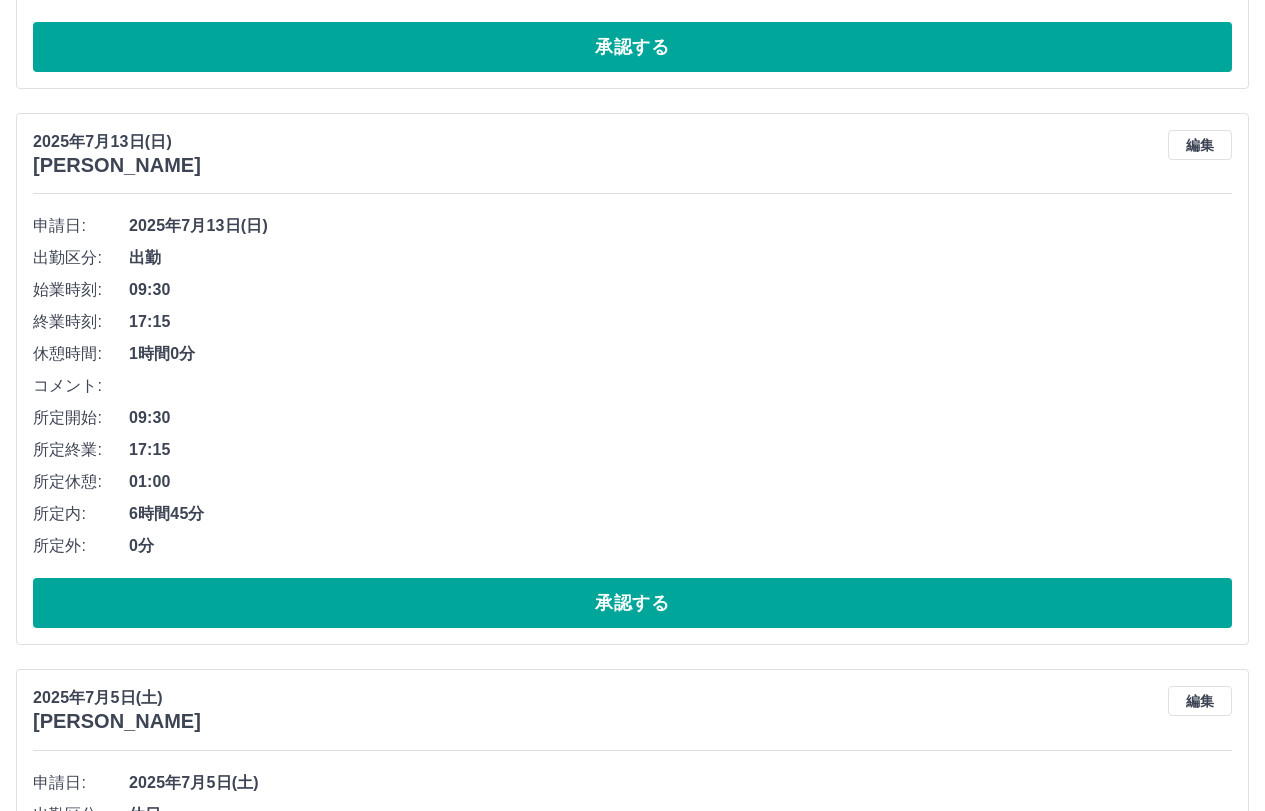 scroll, scrollTop: 713, scrollLeft: 0, axis: vertical 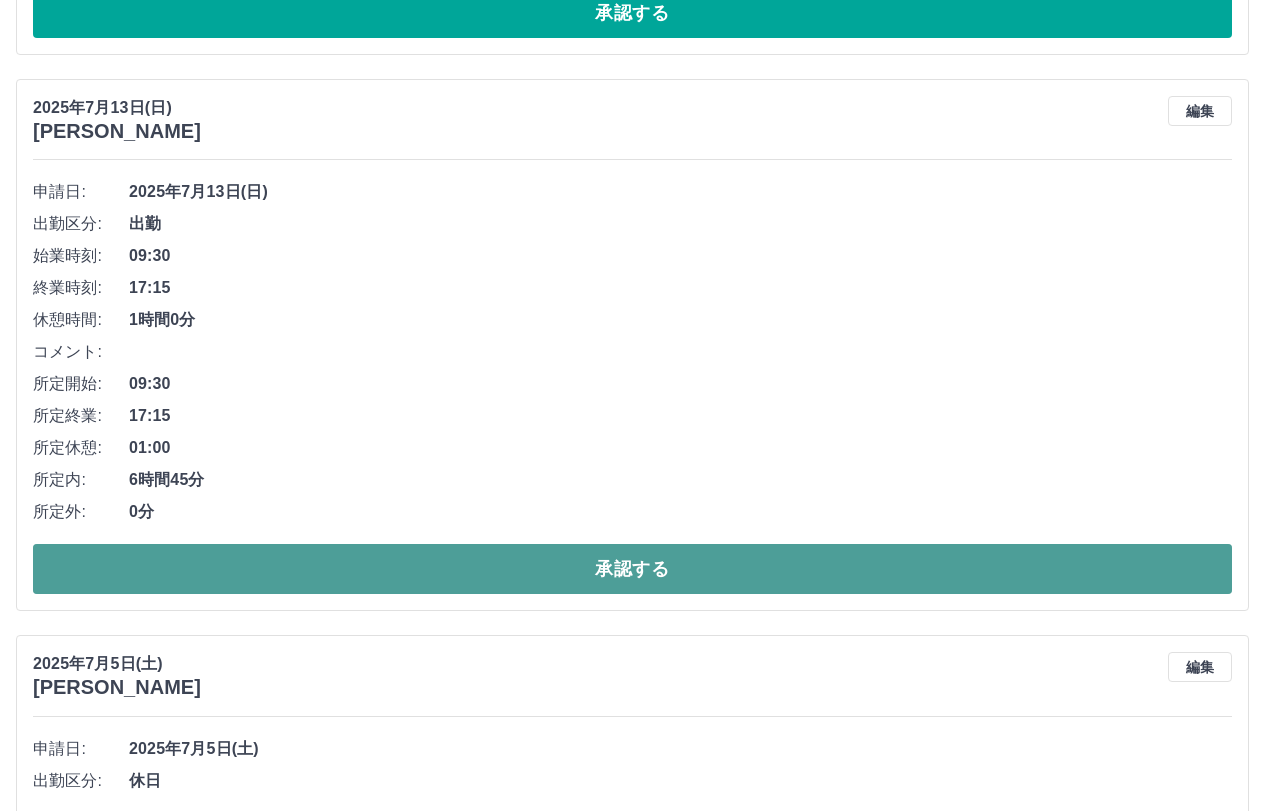 click on "承認する" at bounding box center [632, 569] 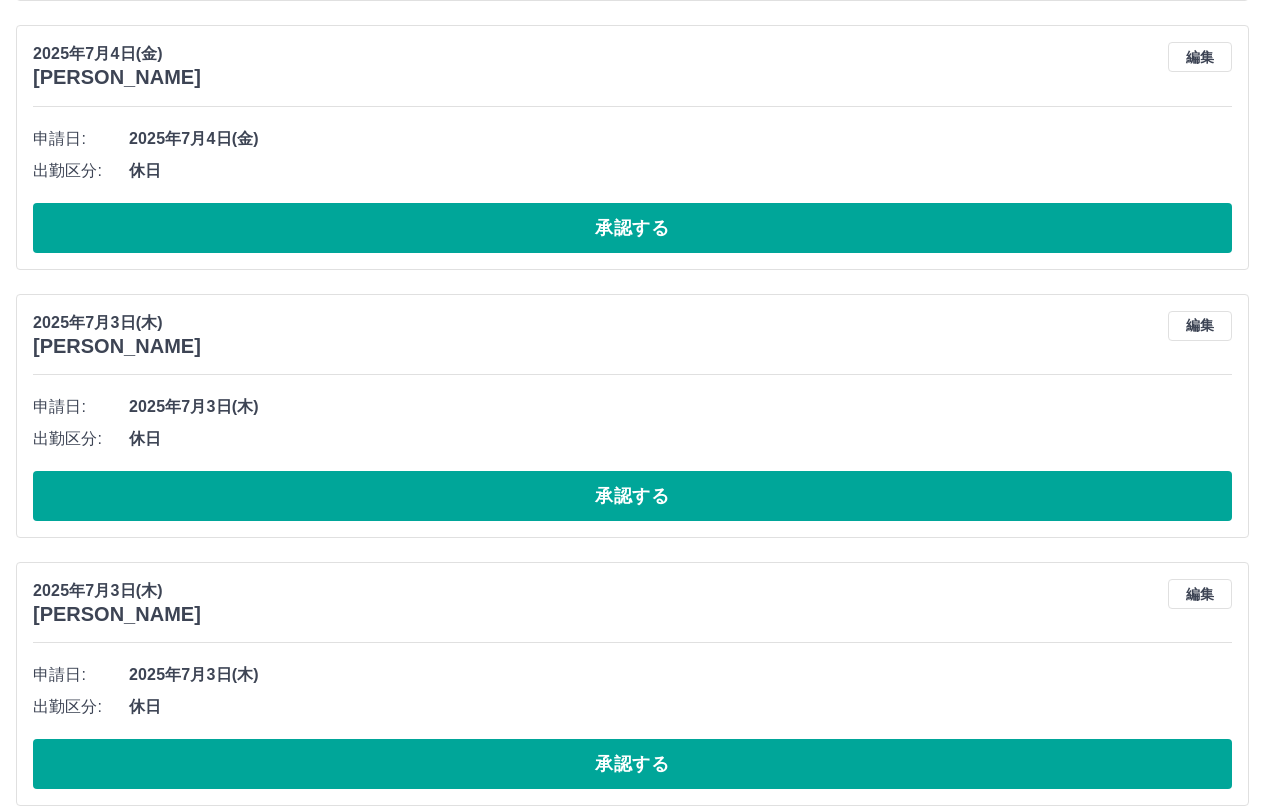 scroll, scrollTop: 1056, scrollLeft: 0, axis: vertical 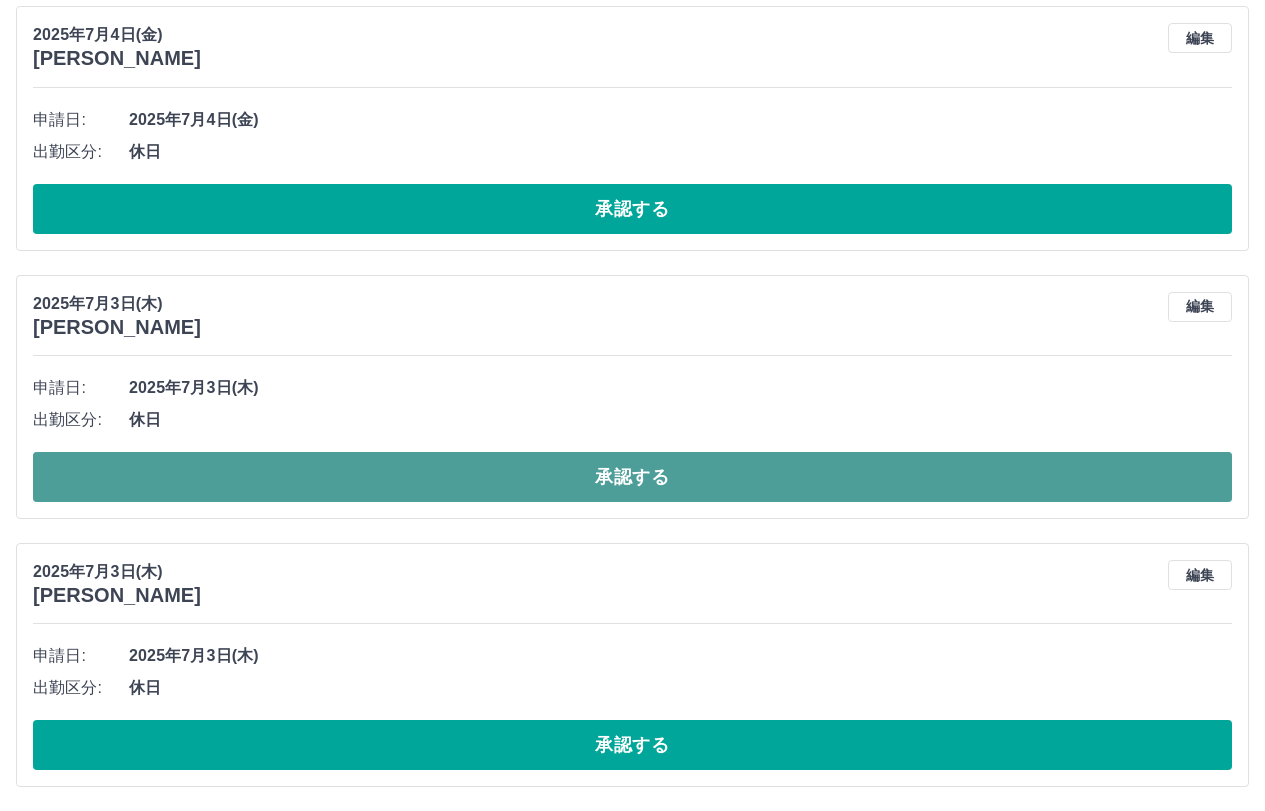 click on "承認する" at bounding box center (632, 477) 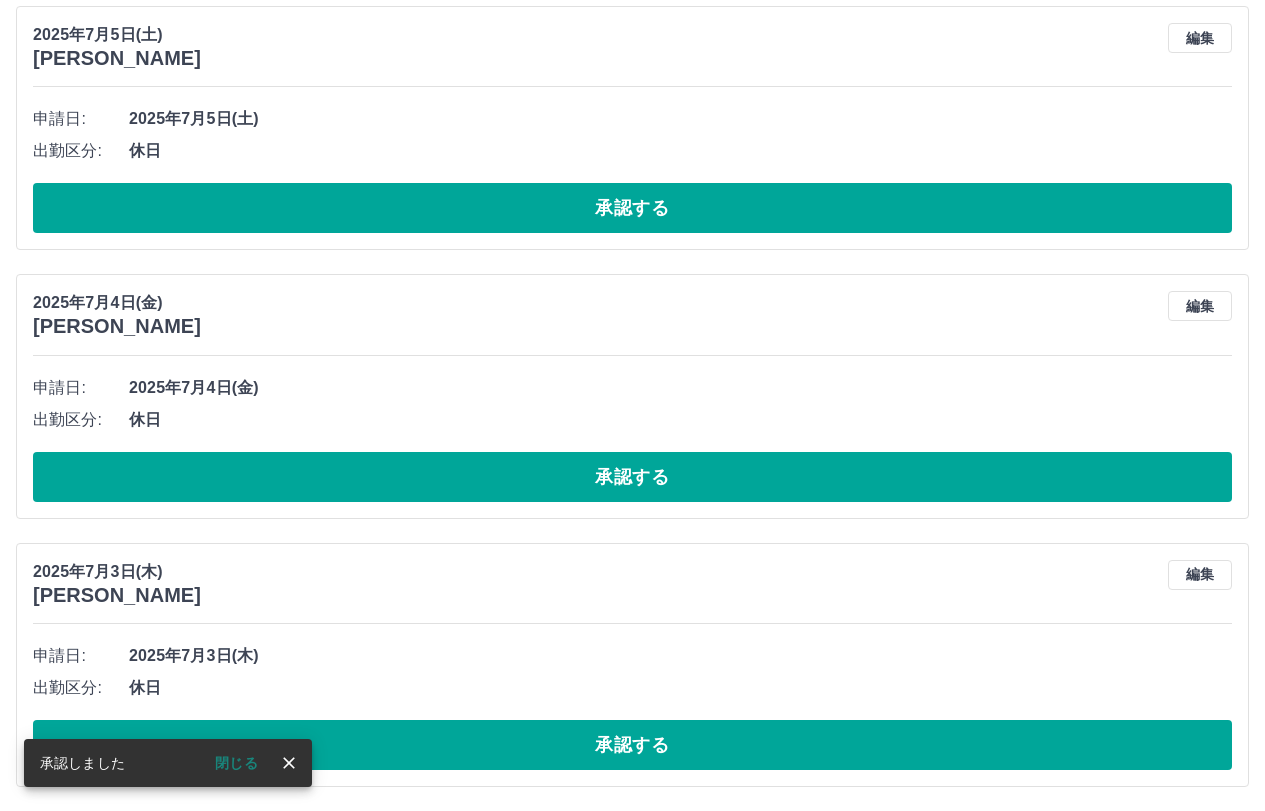 scroll, scrollTop: 788, scrollLeft: 0, axis: vertical 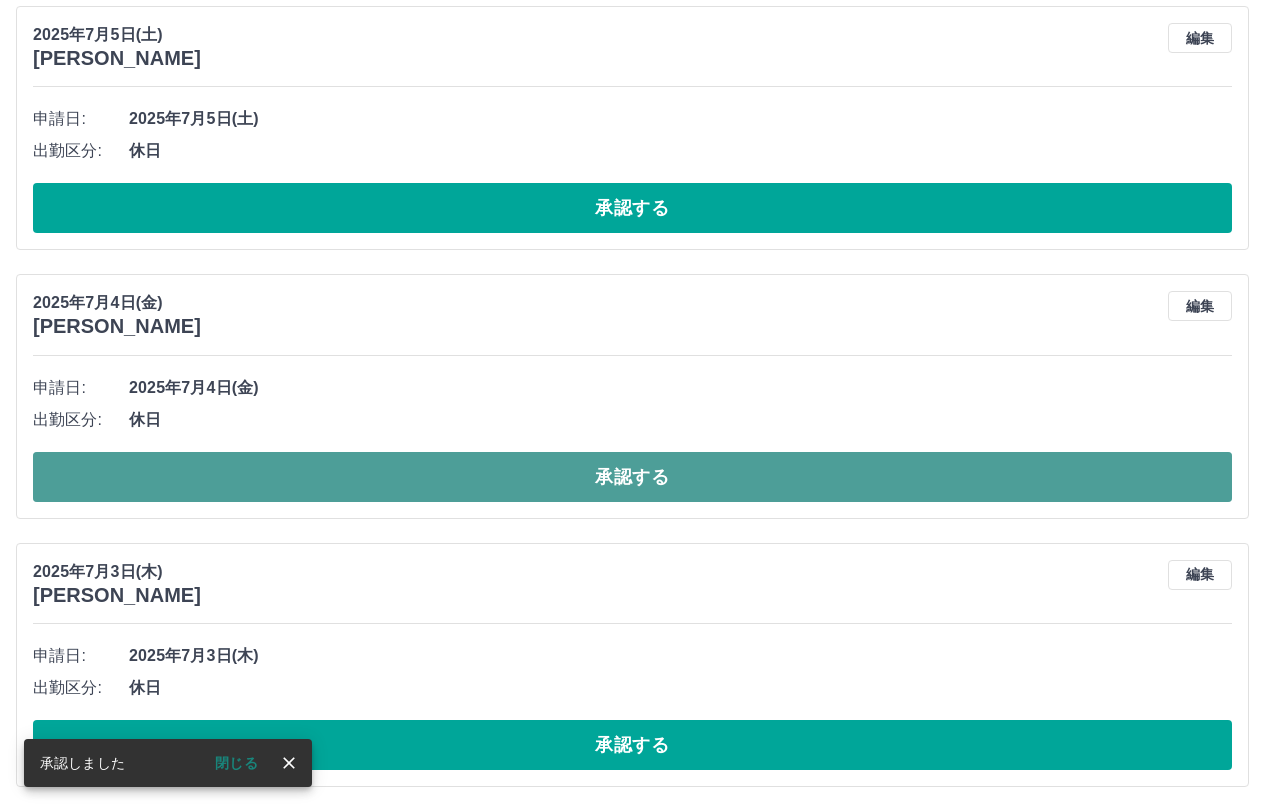 click on "承認する" at bounding box center (632, 477) 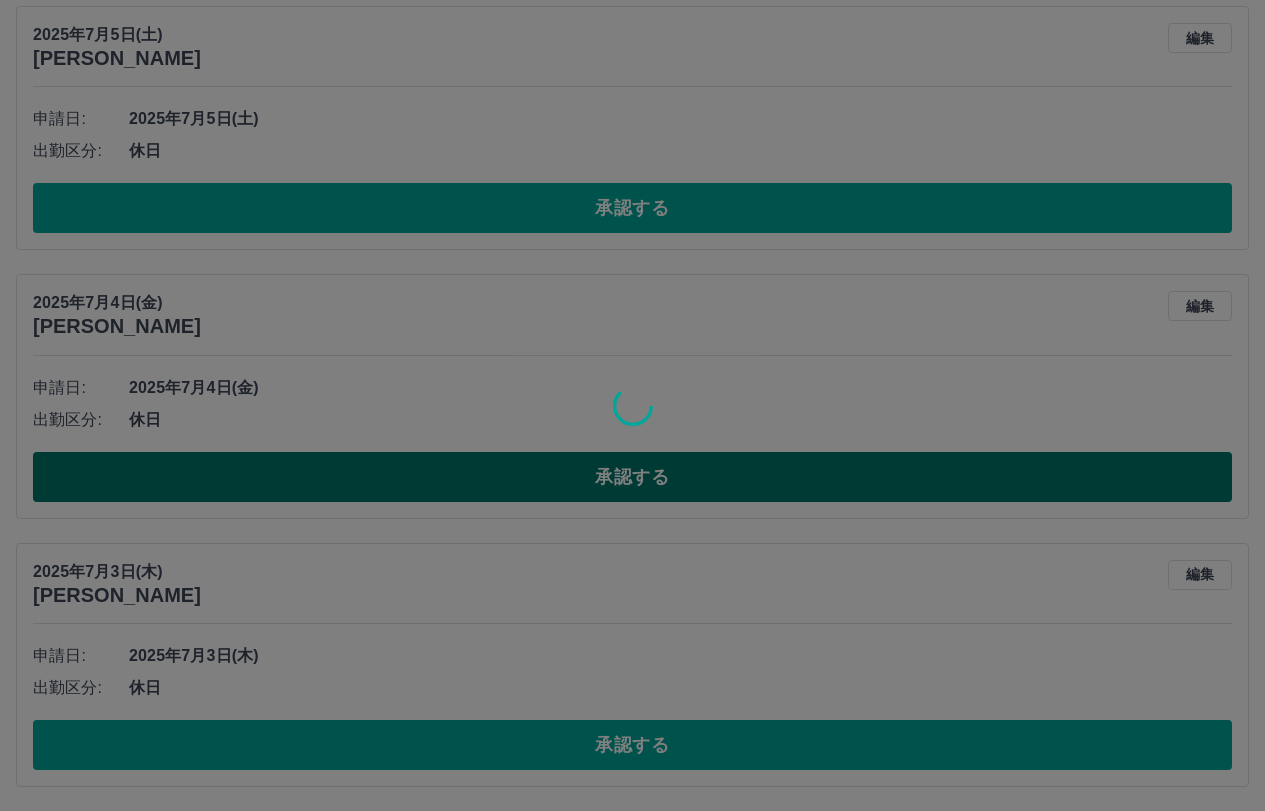 scroll, scrollTop: 520, scrollLeft: 0, axis: vertical 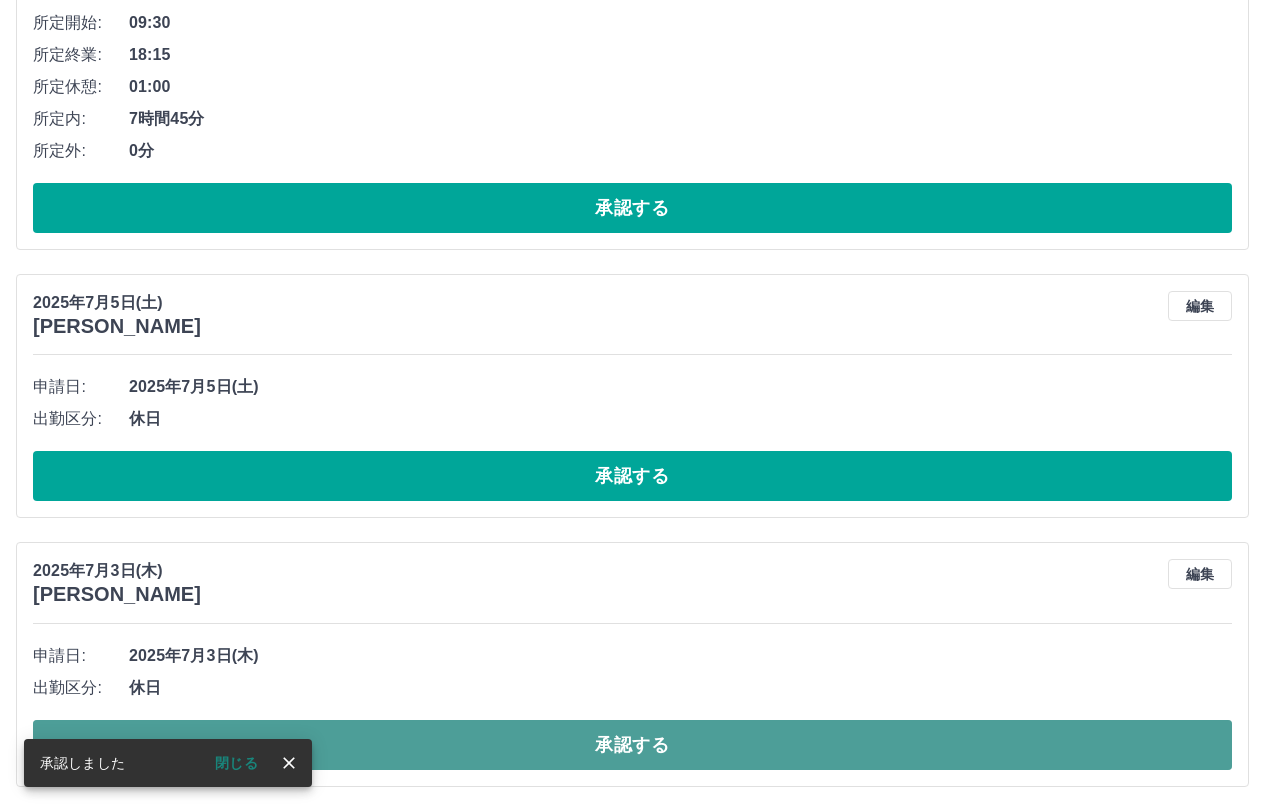 click on "承認する" at bounding box center (632, 745) 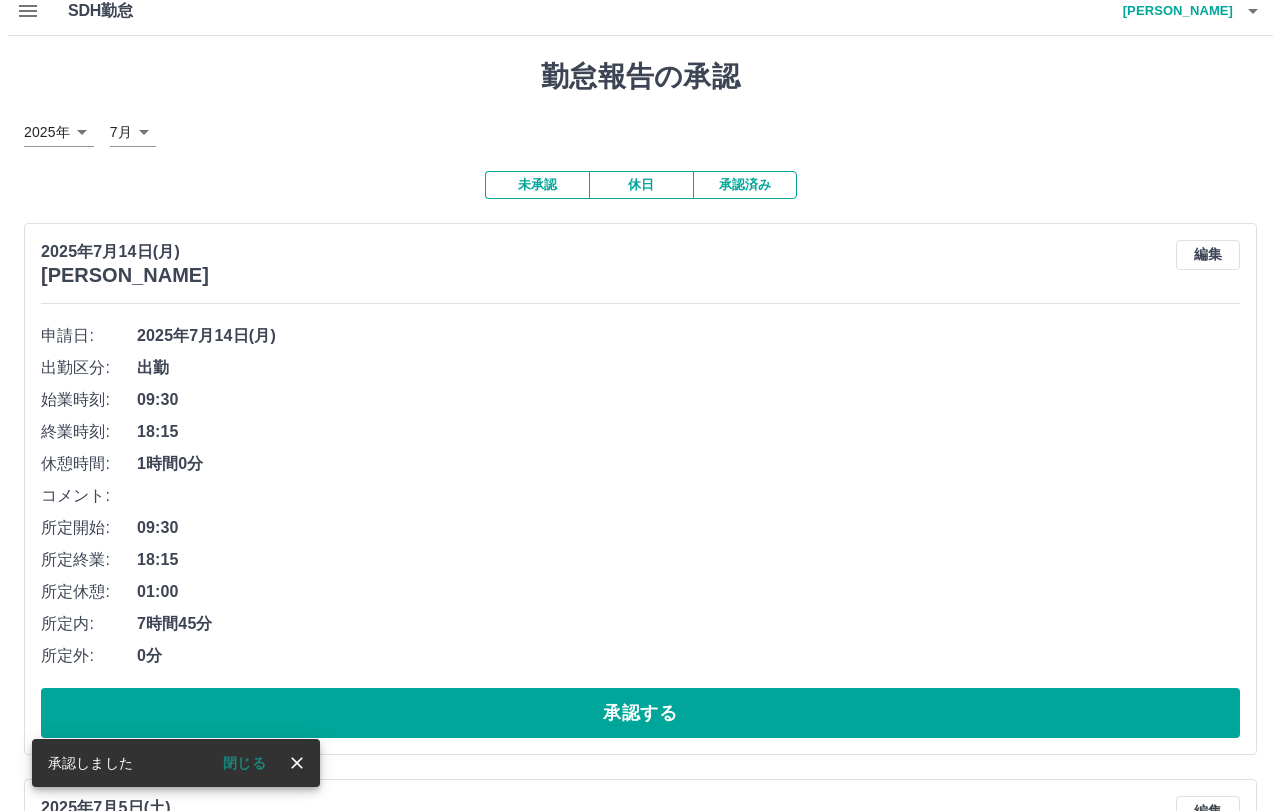 scroll, scrollTop: 0, scrollLeft: 0, axis: both 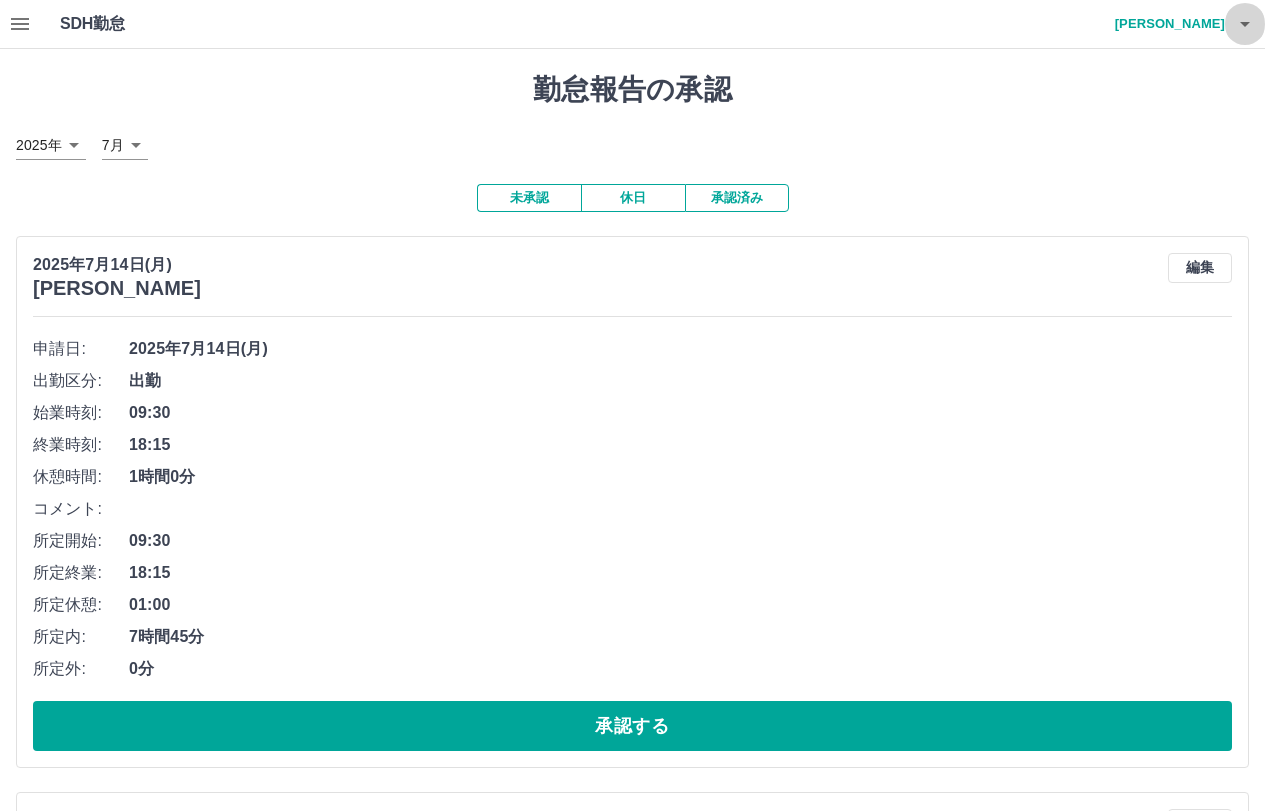 click 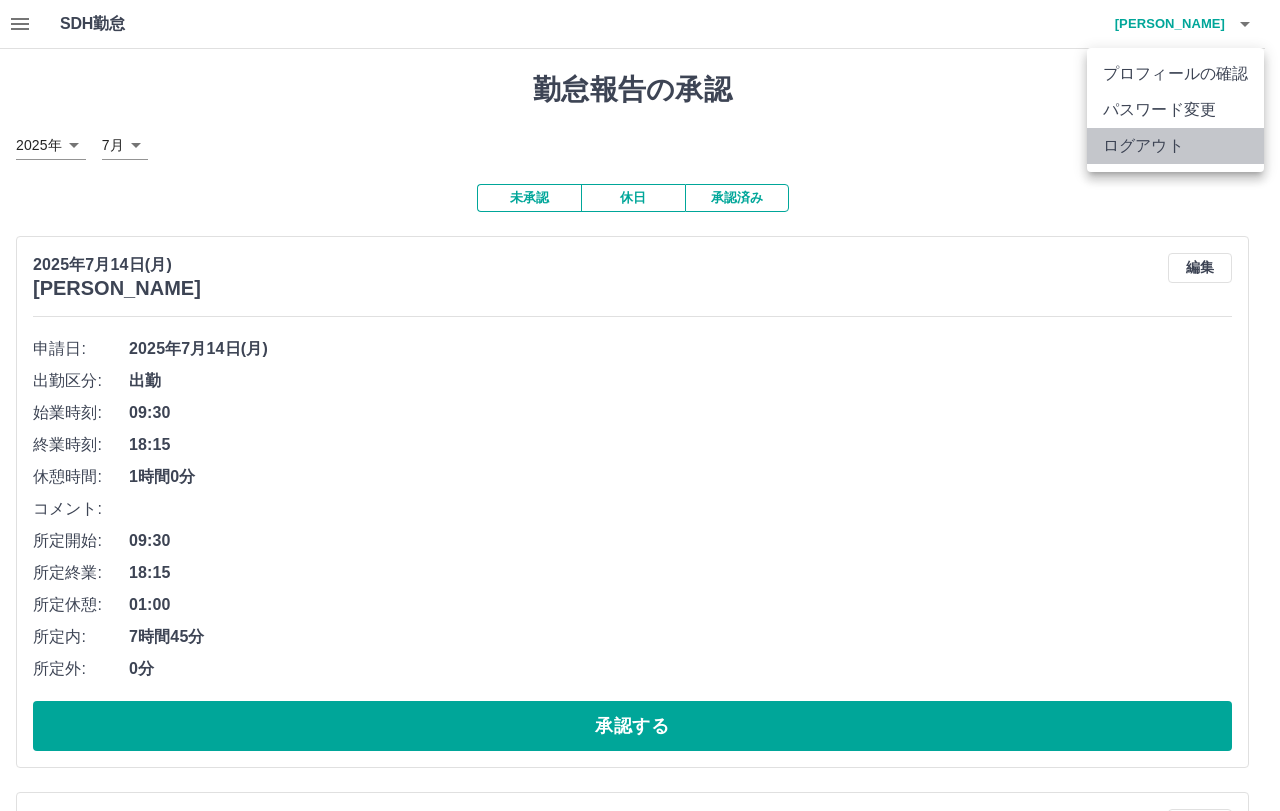 click on "ログアウト" at bounding box center (1175, 146) 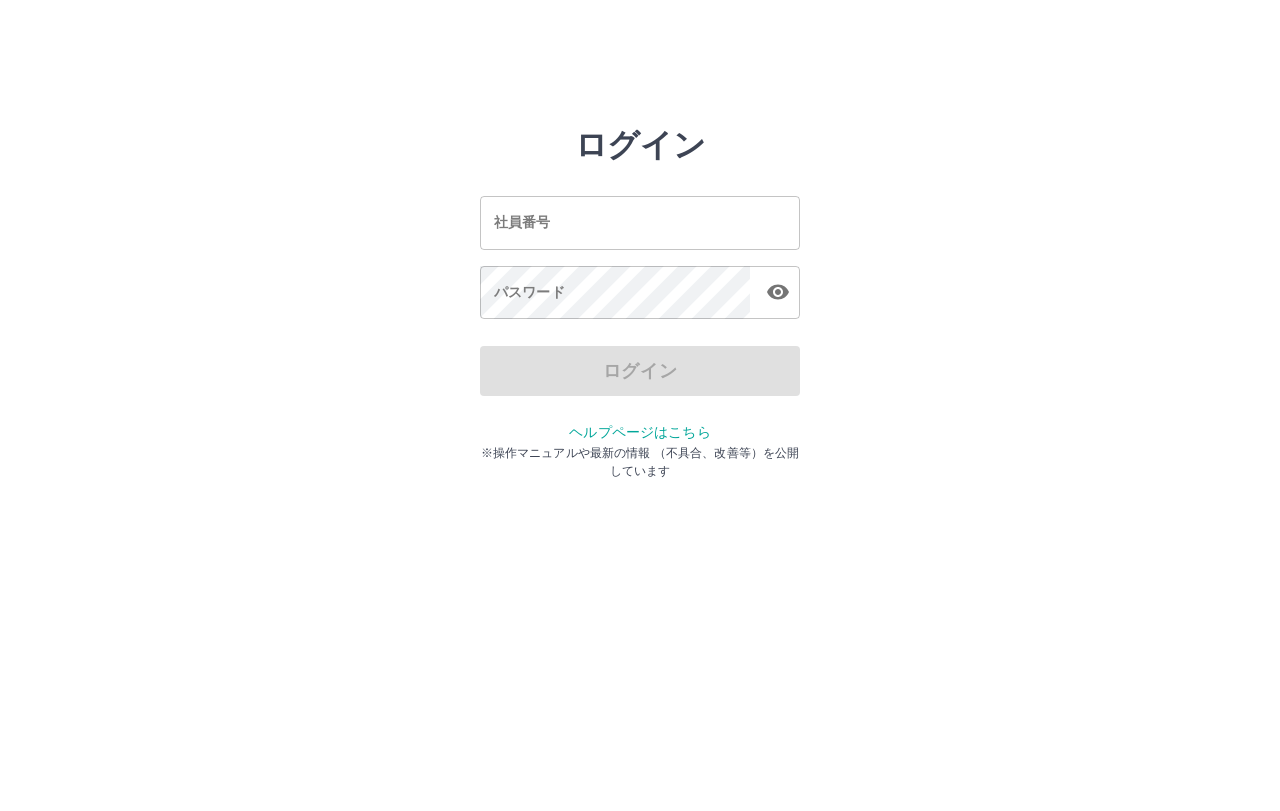 scroll, scrollTop: 0, scrollLeft: 0, axis: both 